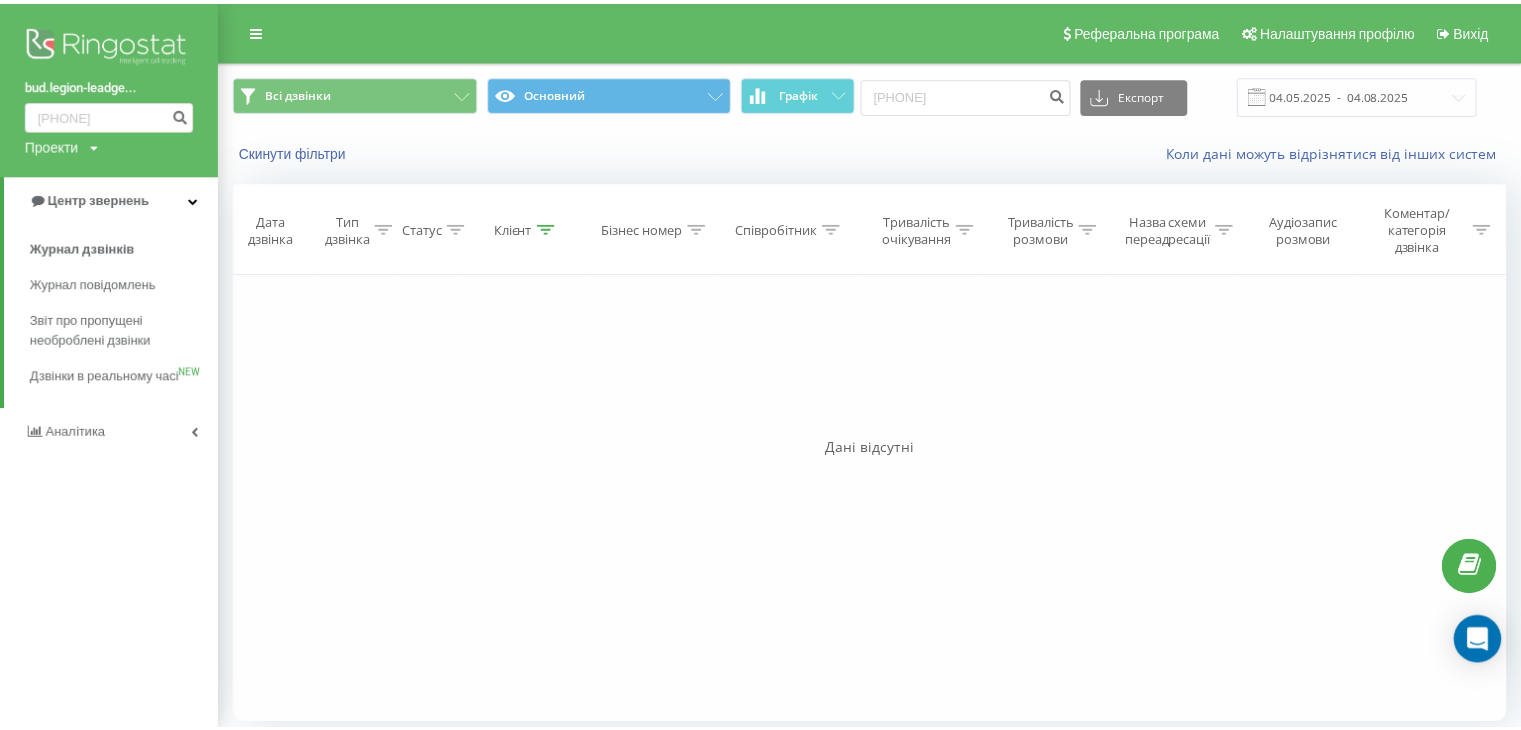 scroll, scrollTop: 0, scrollLeft: 0, axis: both 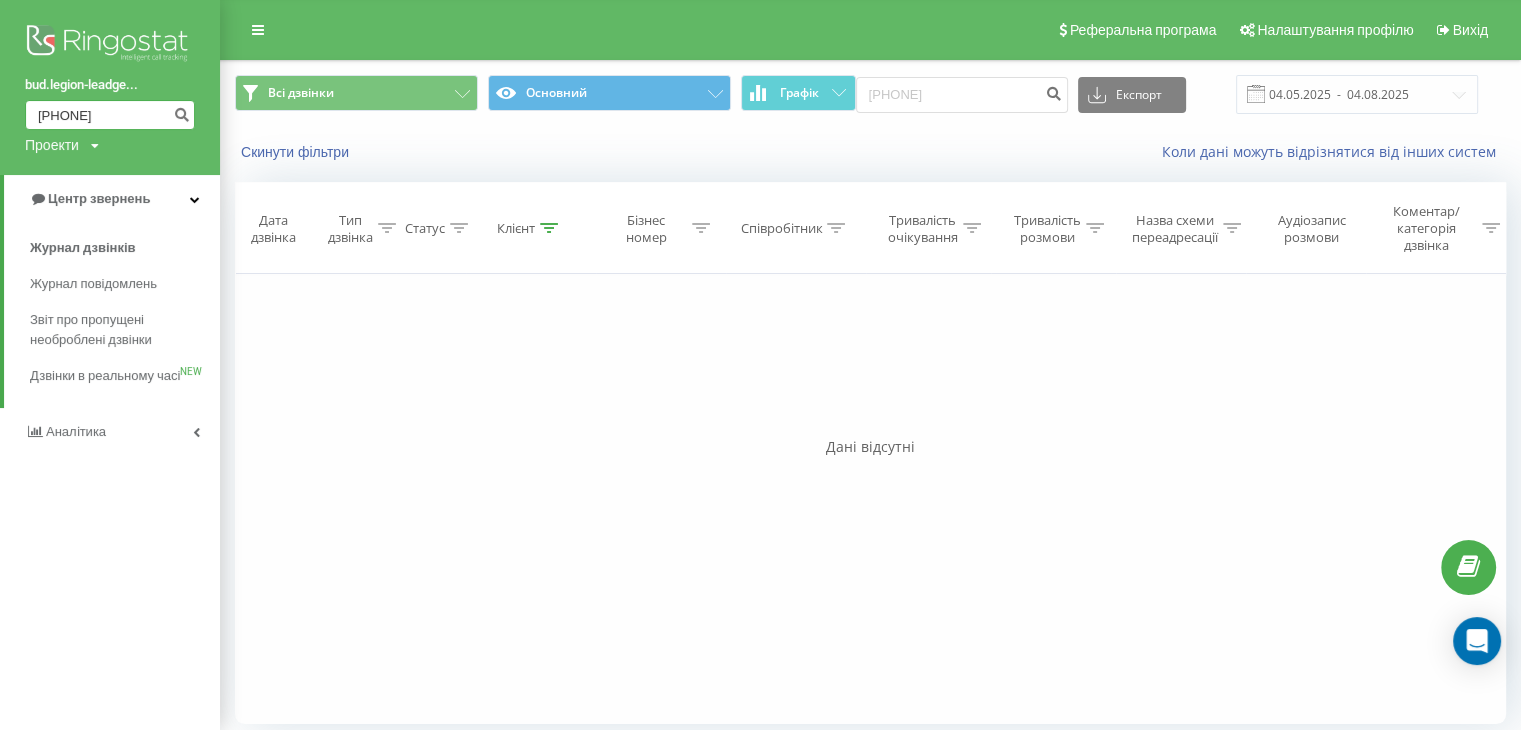 click on "0679368441" at bounding box center [110, 115] 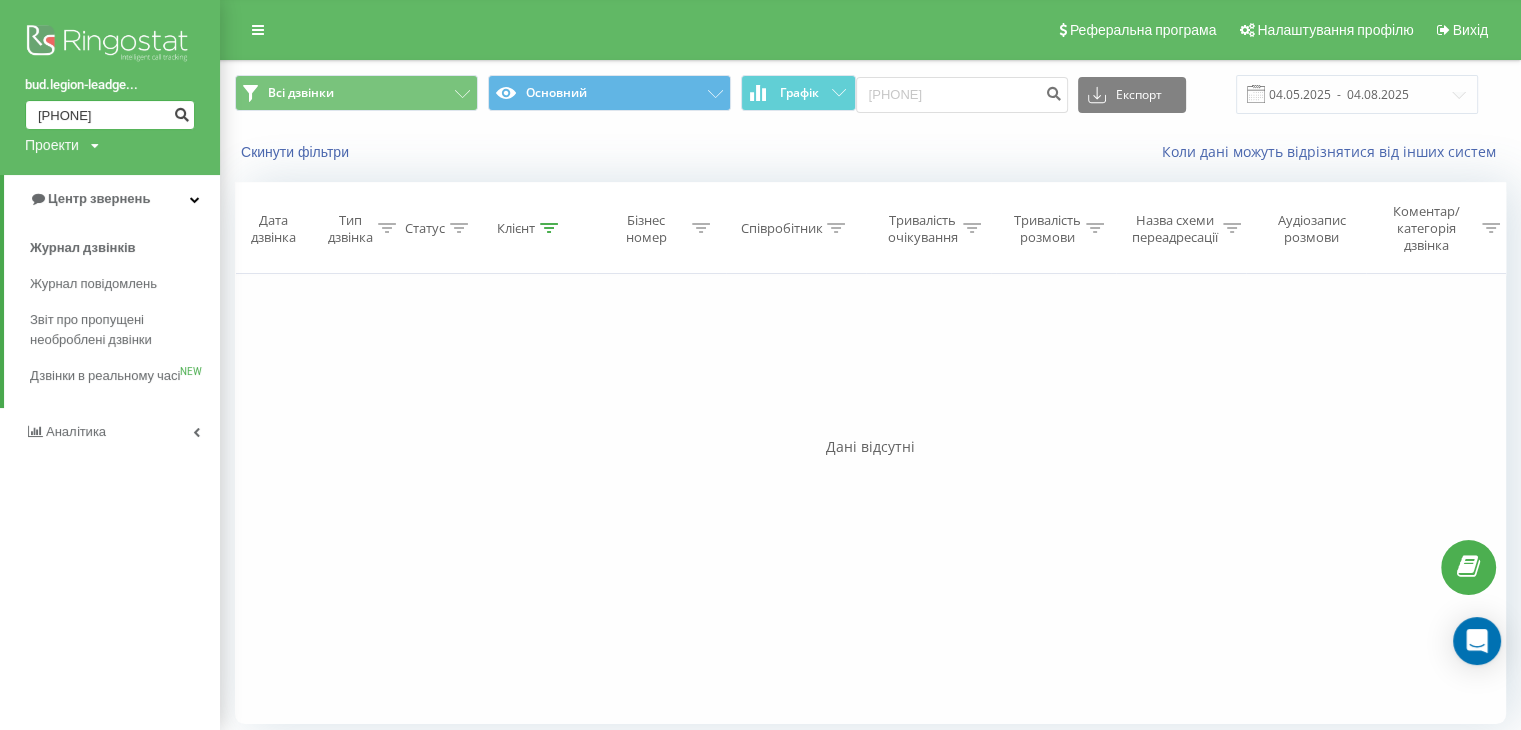 type on "0670057511" 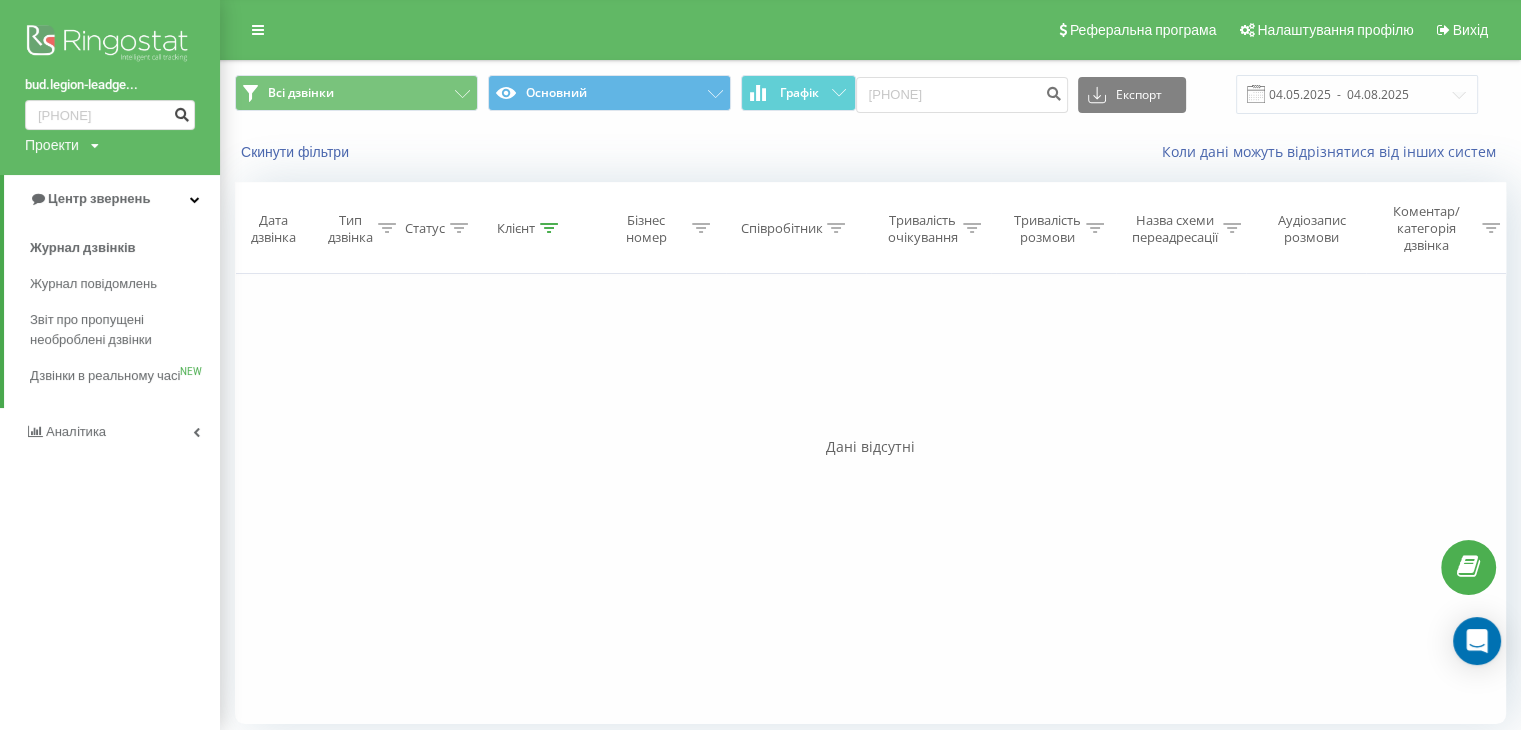 click at bounding box center [181, 115] 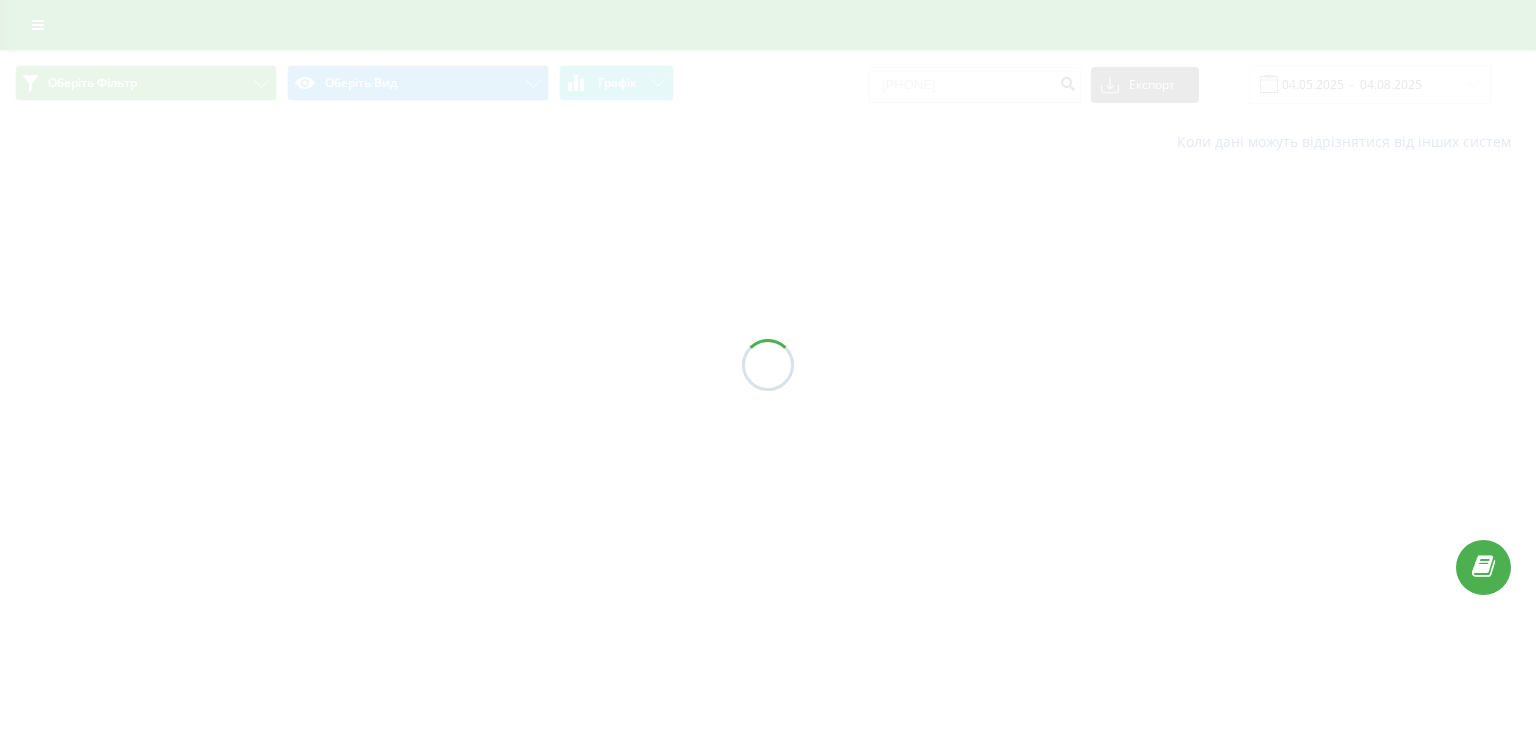 scroll, scrollTop: 0, scrollLeft: 0, axis: both 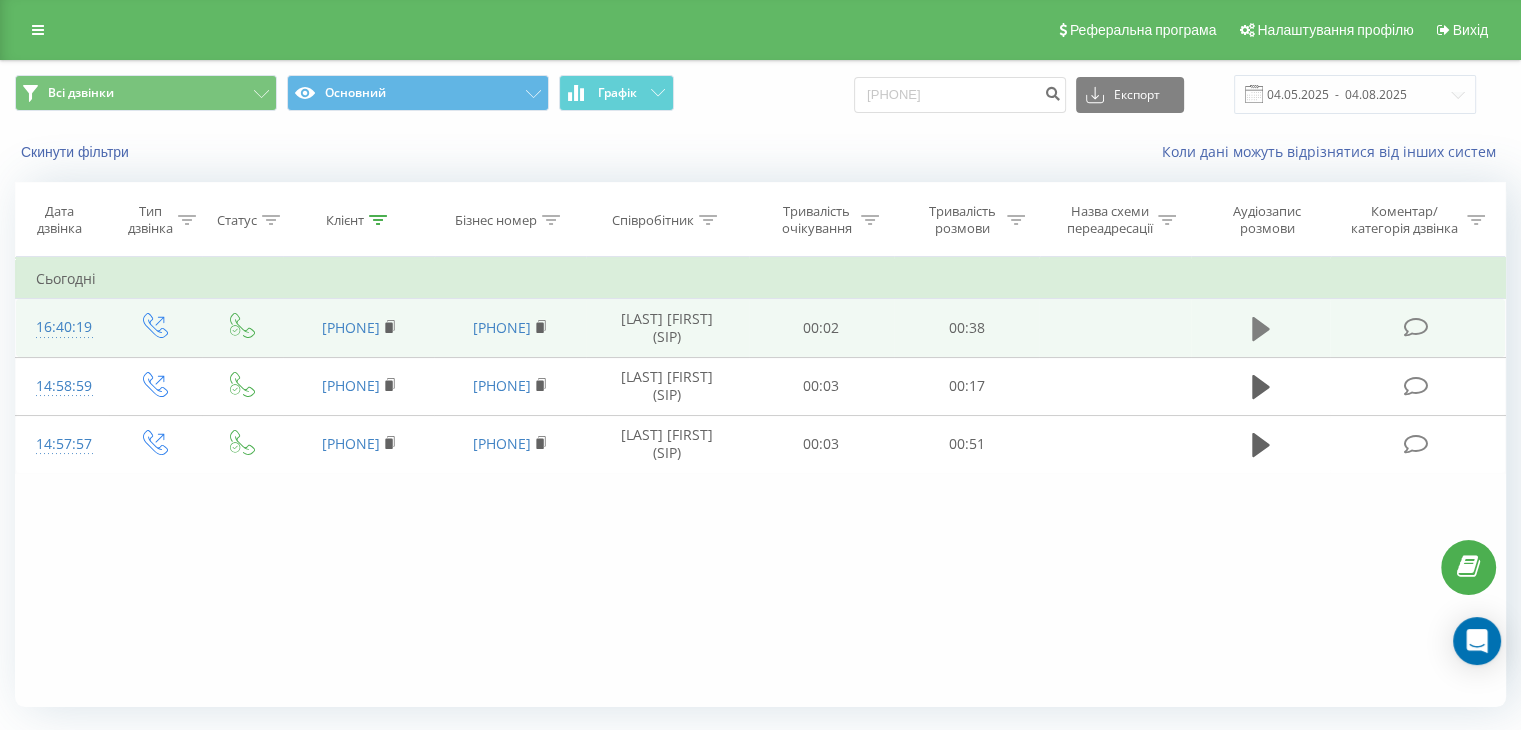click 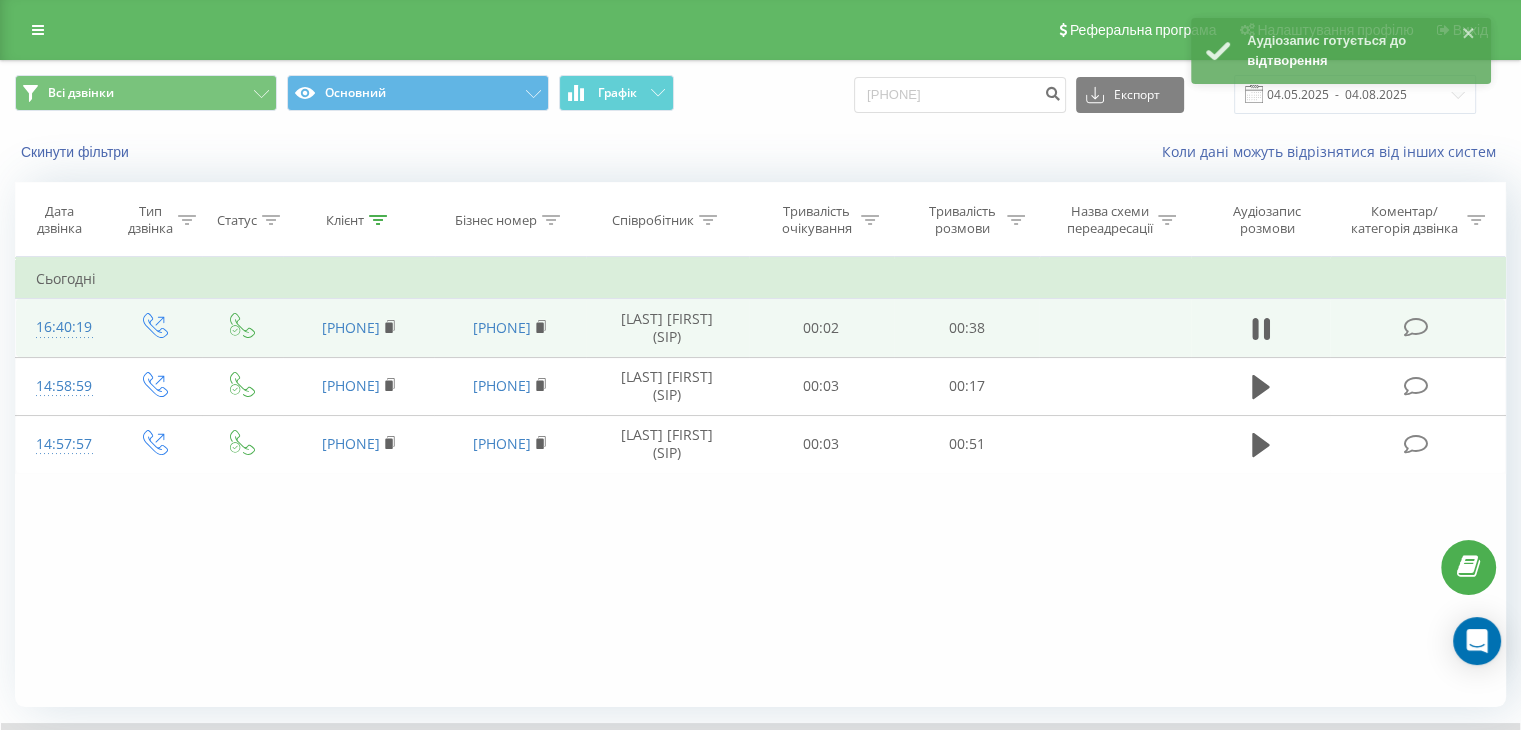 scroll, scrollTop: 128, scrollLeft: 0, axis: vertical 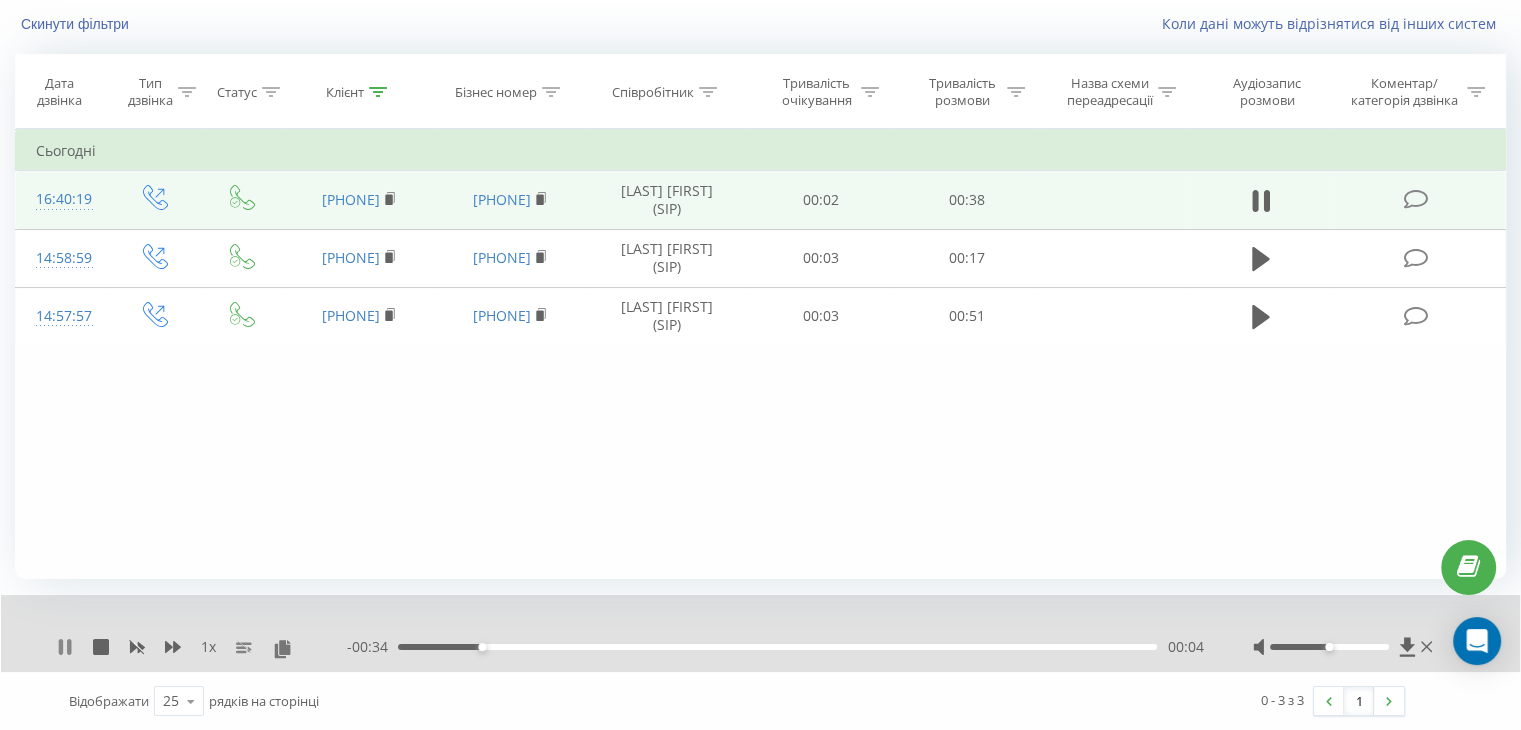 click 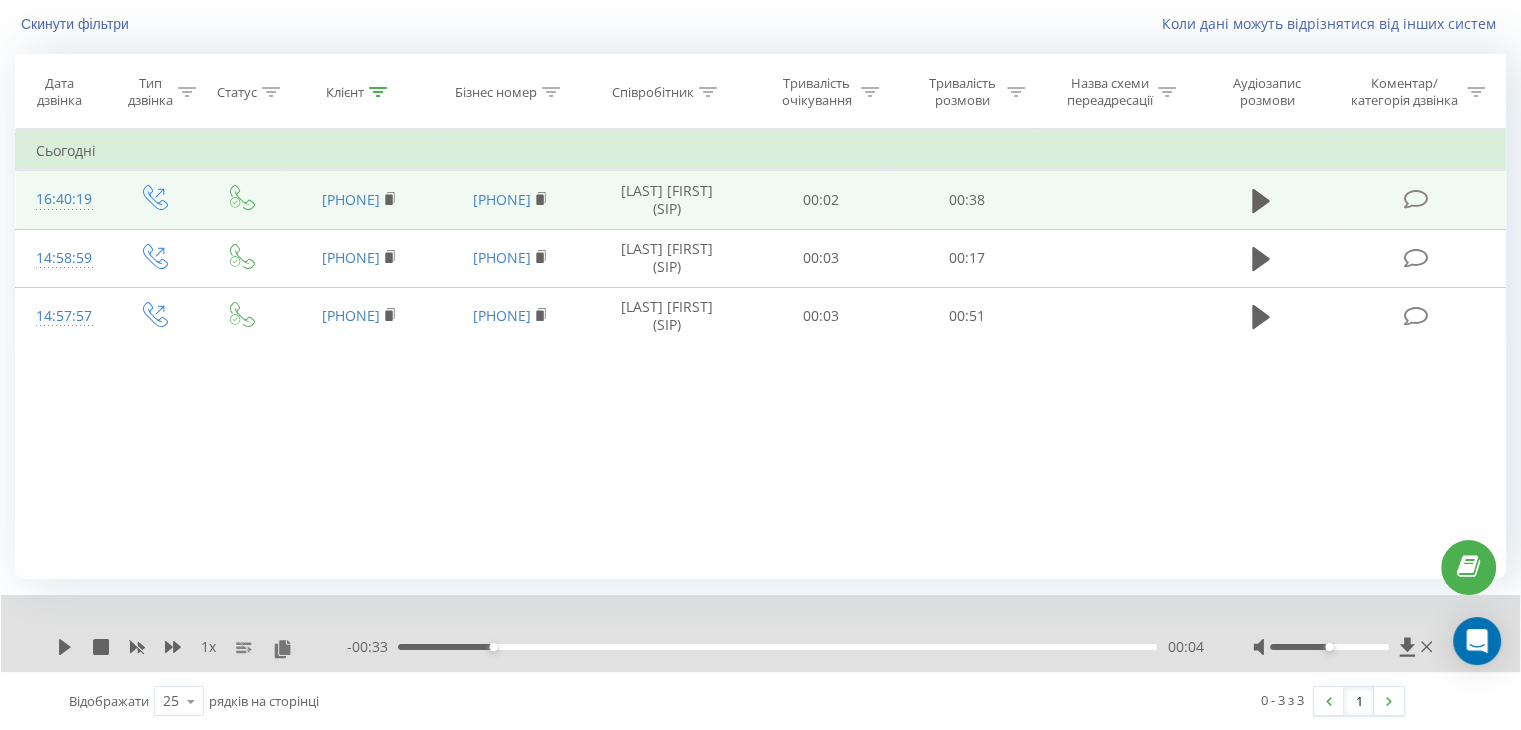 scroll, scrollTop: 0, scrollLeft: 0, axis: both 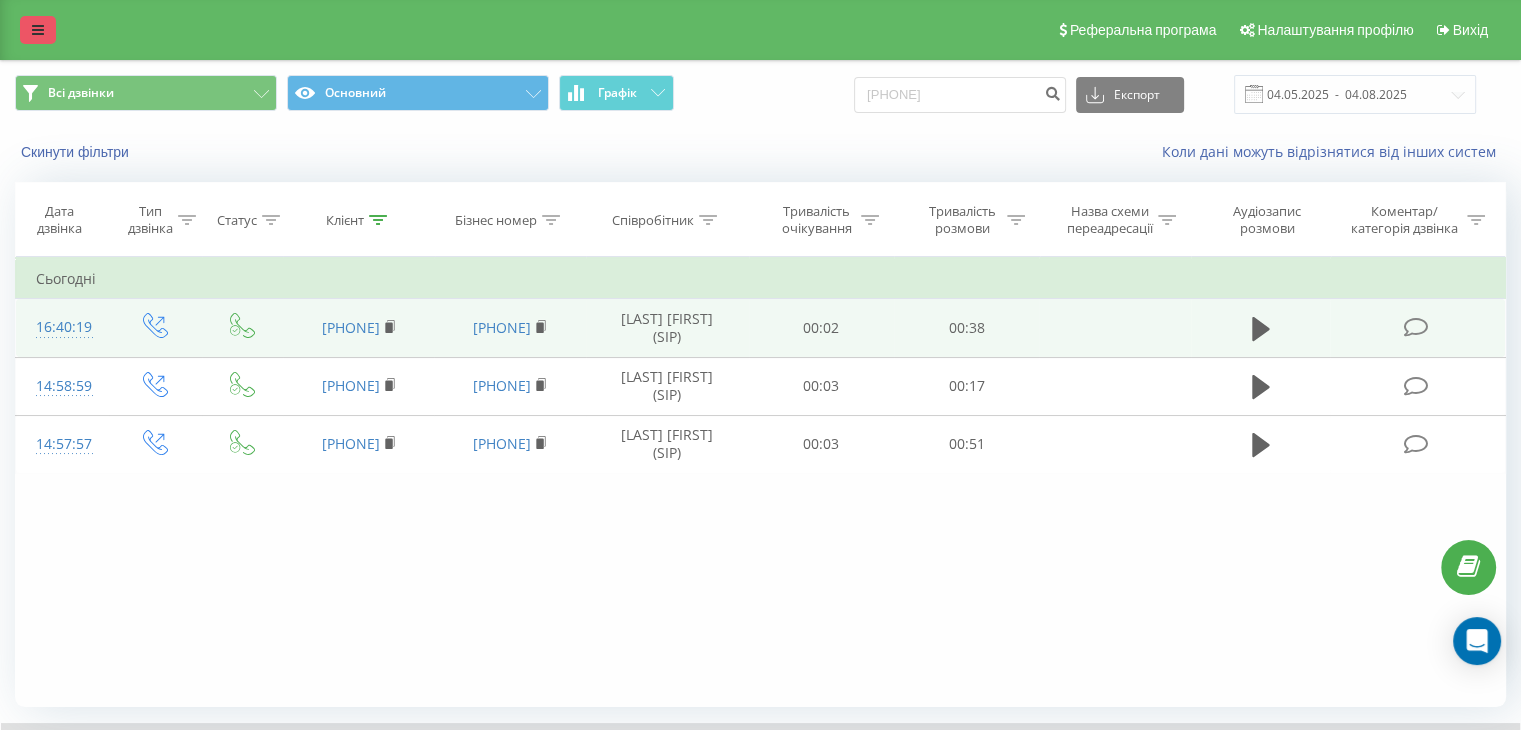 click at bounding box center (38, 30) 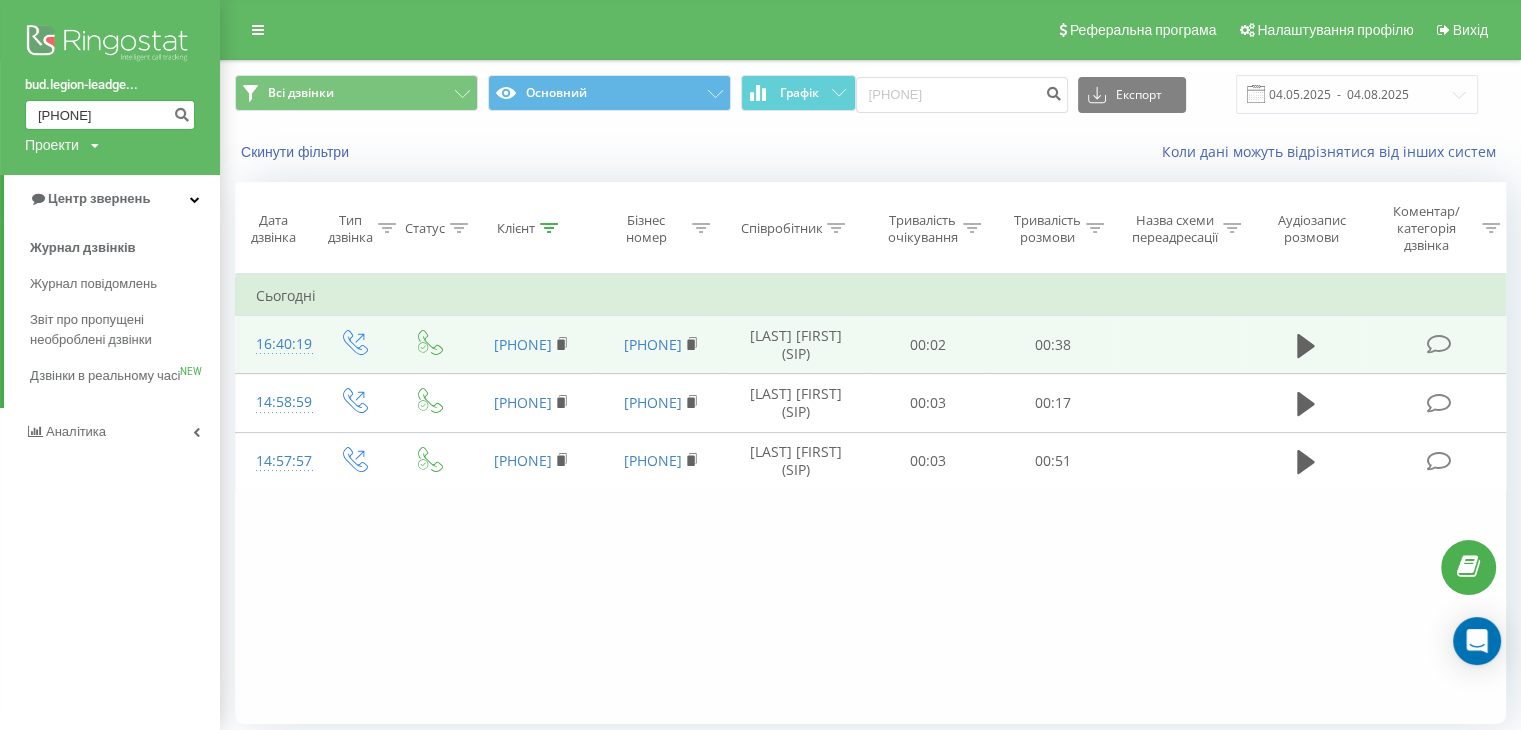 click on "0670057511" at bounding box center (110, 115) 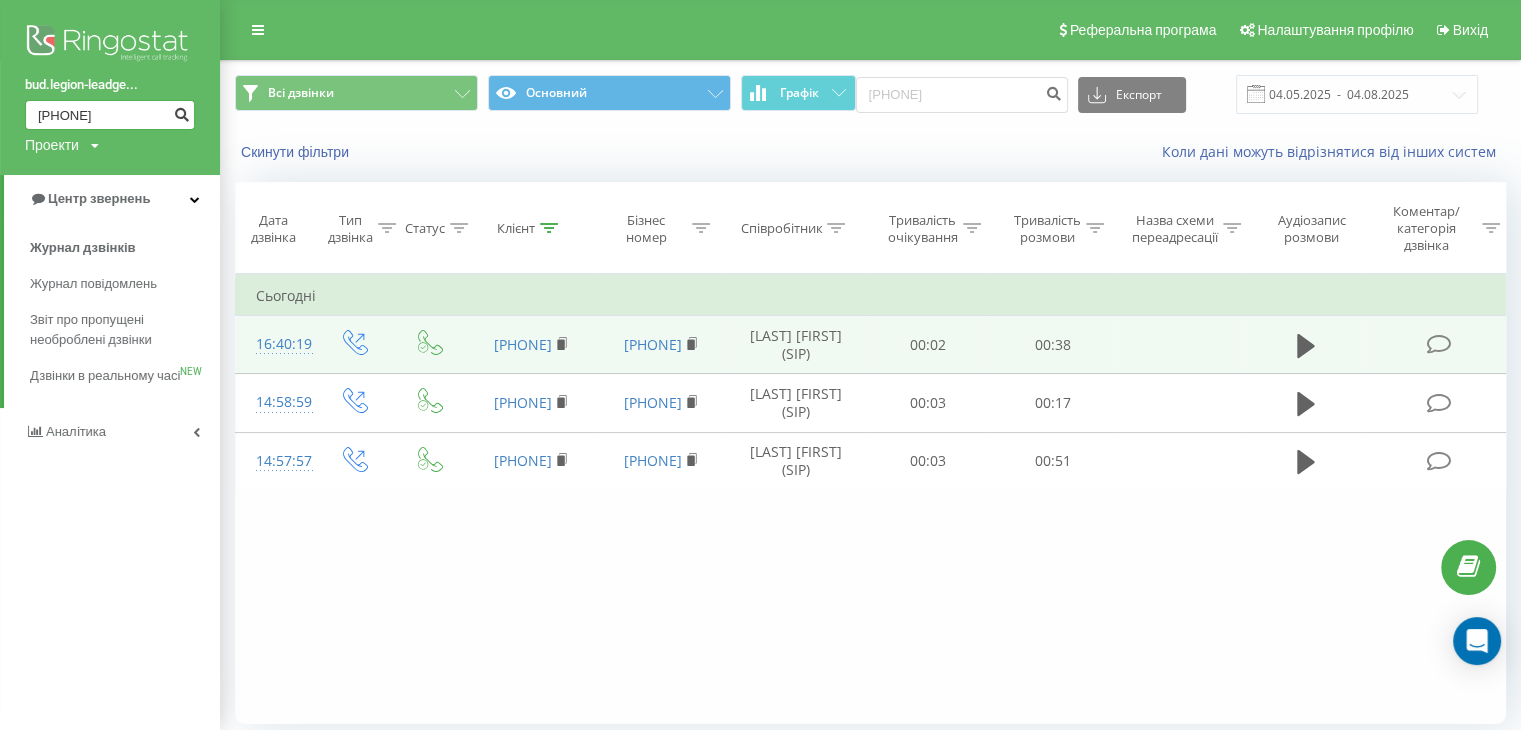 type on "0992977788" 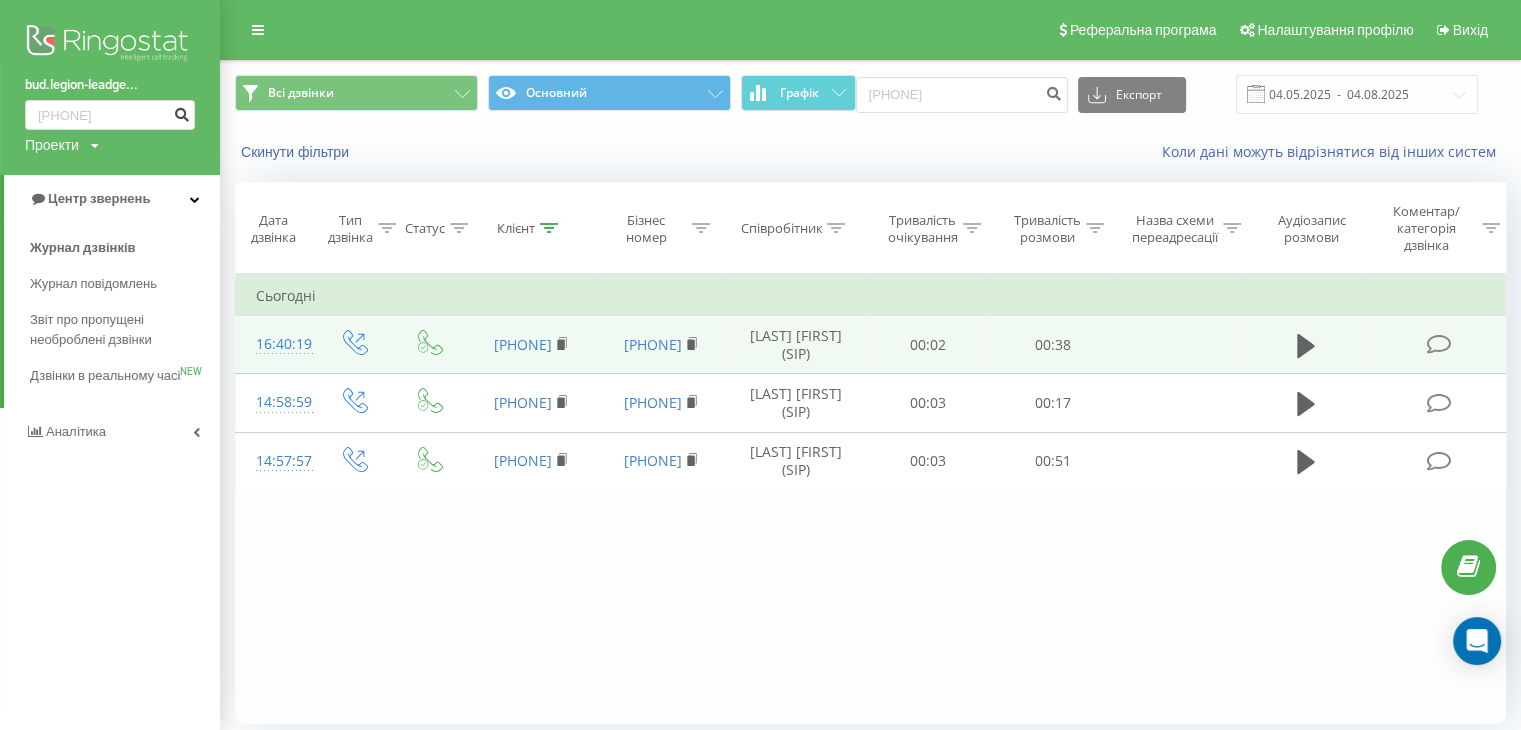 click at bounding box center [181, 112] 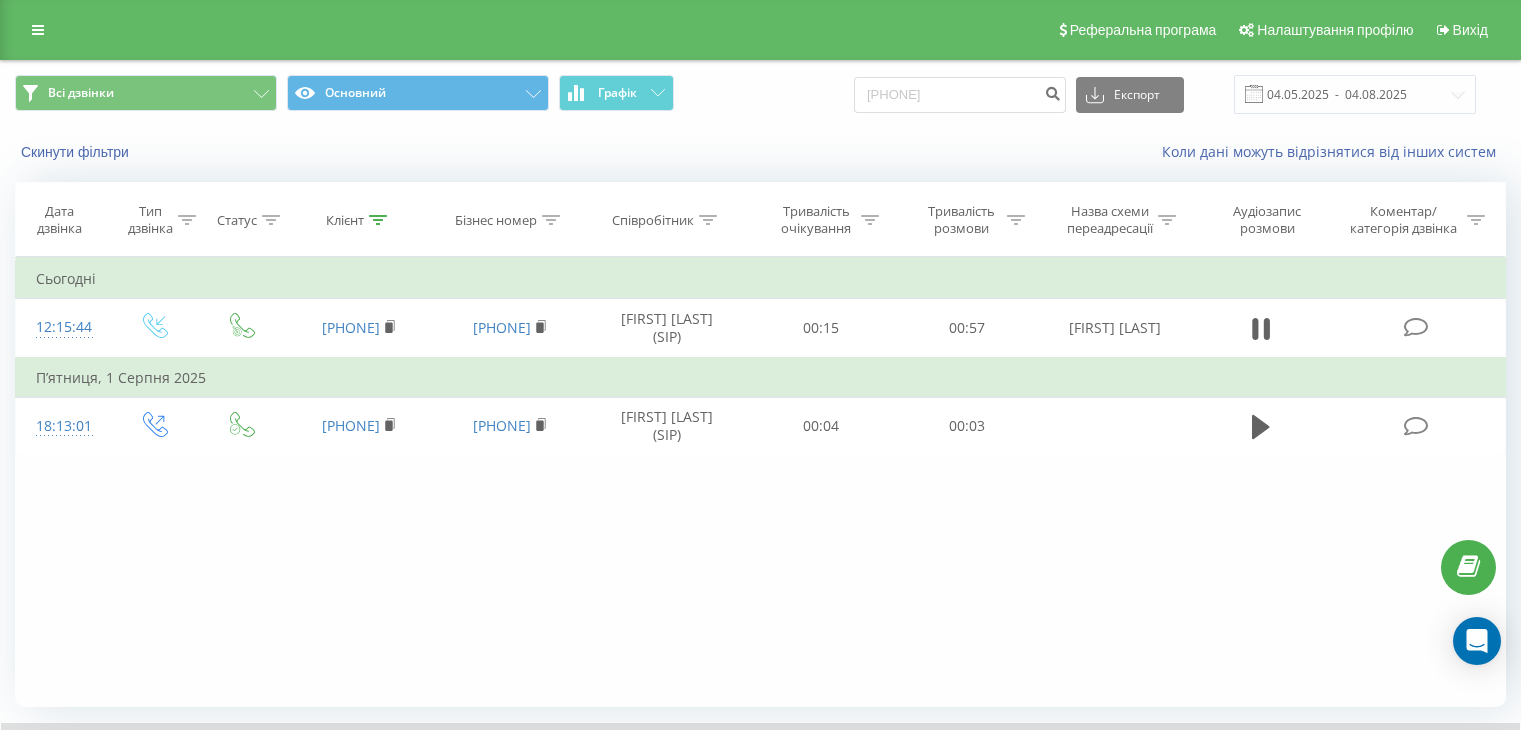 scroll, scrollTop: 0, scrollLeft: 0, axis: both 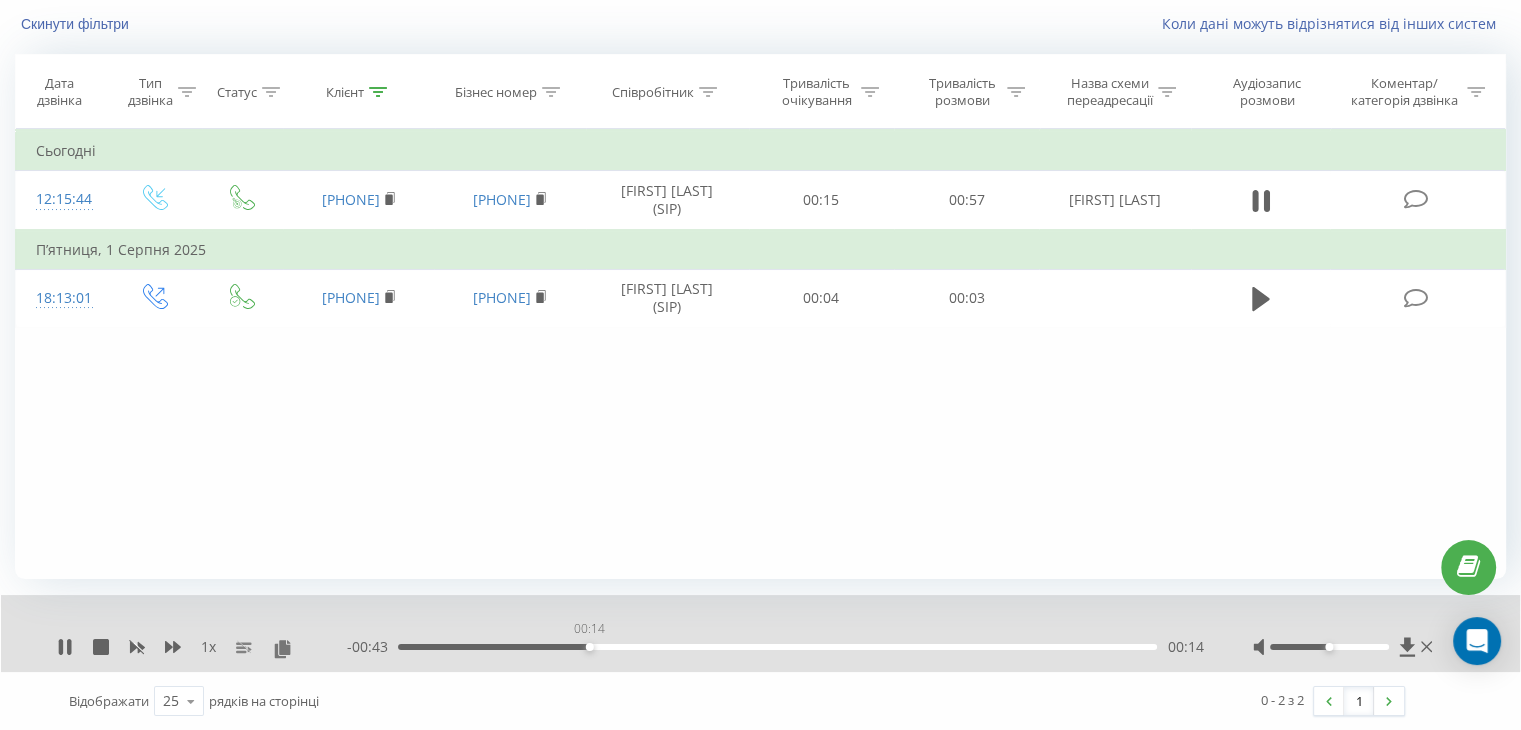 click on "00:14" at bounding box center [777, 647] 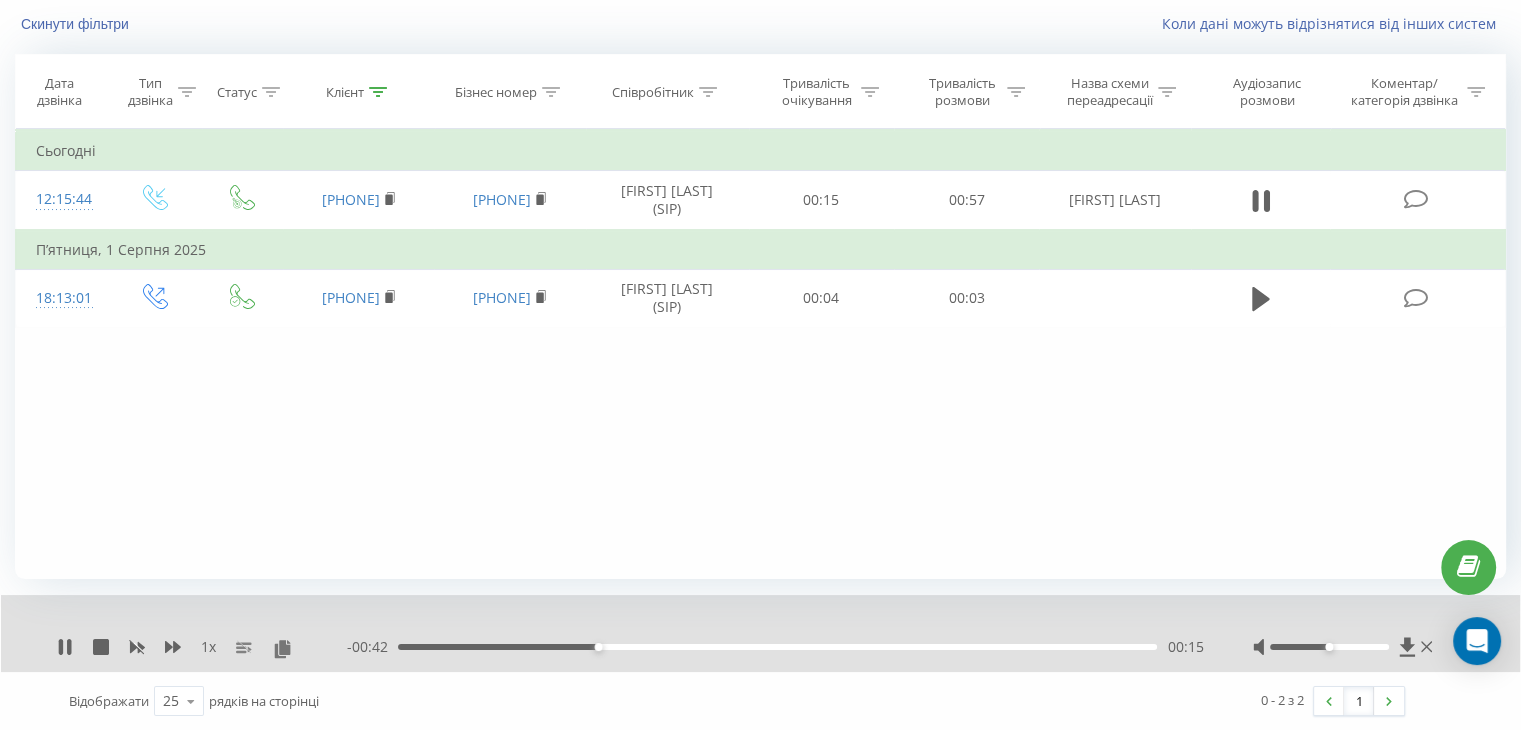 click on "00:15" at bounding box center [777, 647] 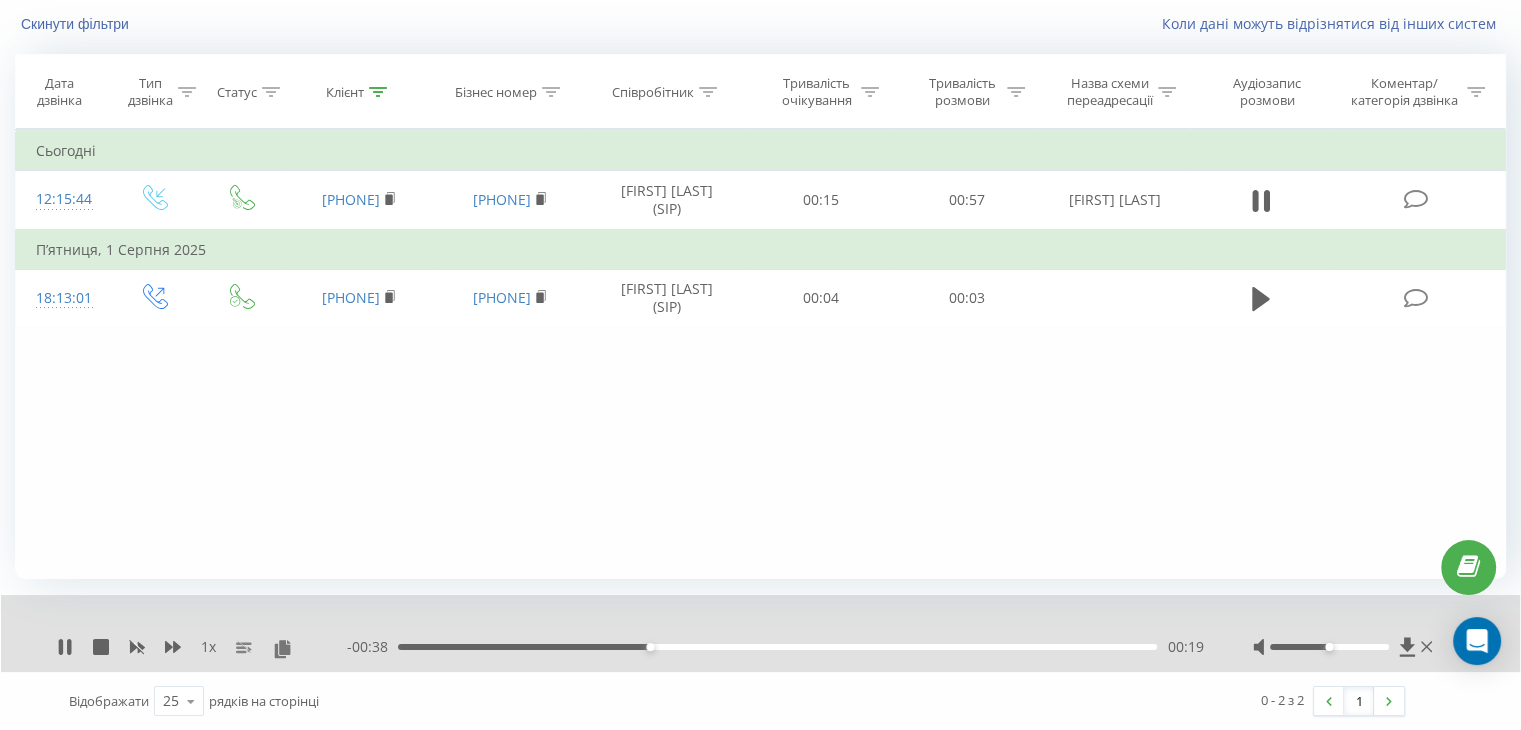 click on "00:19" at bounding box center (777, 647) 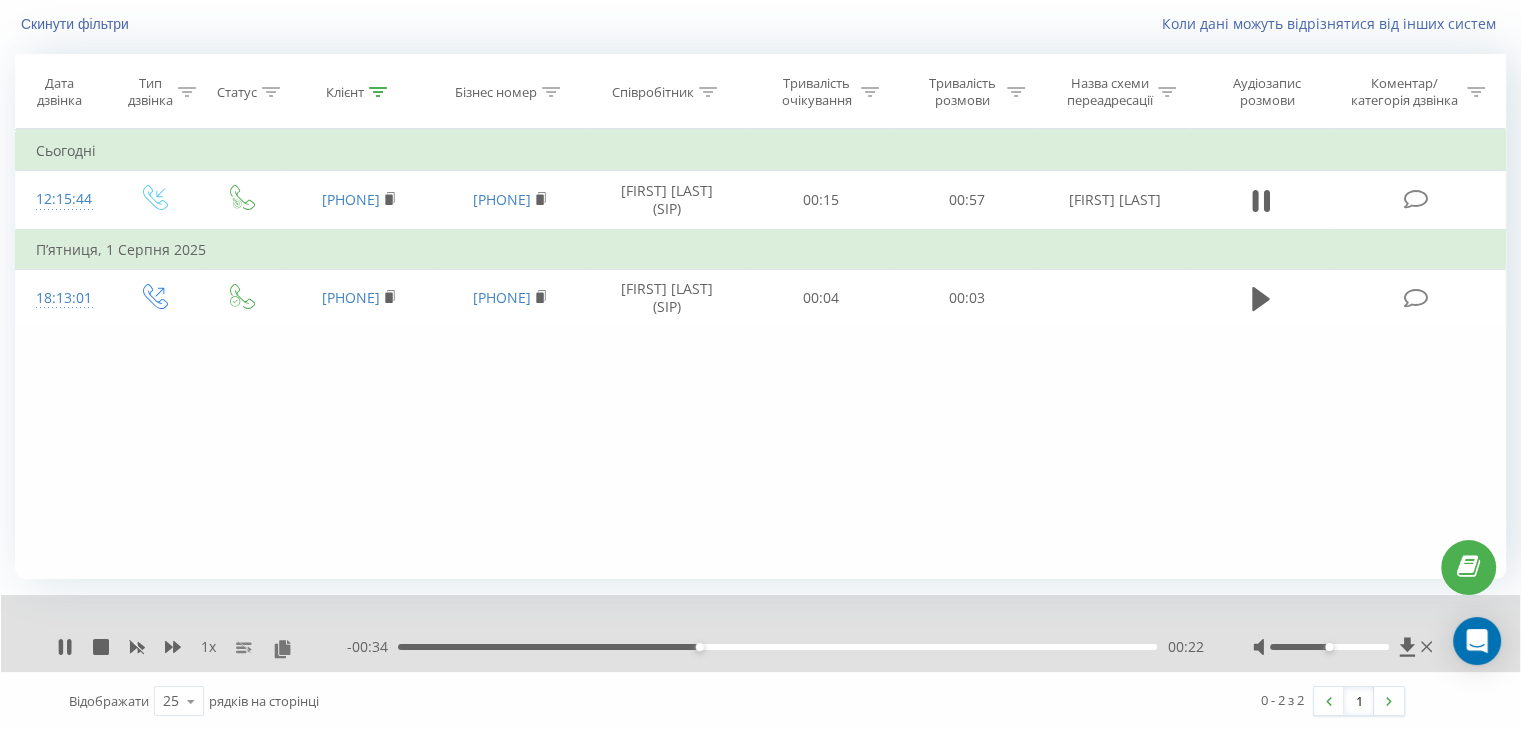 click on "00:22" at bounding box center (777, 647) 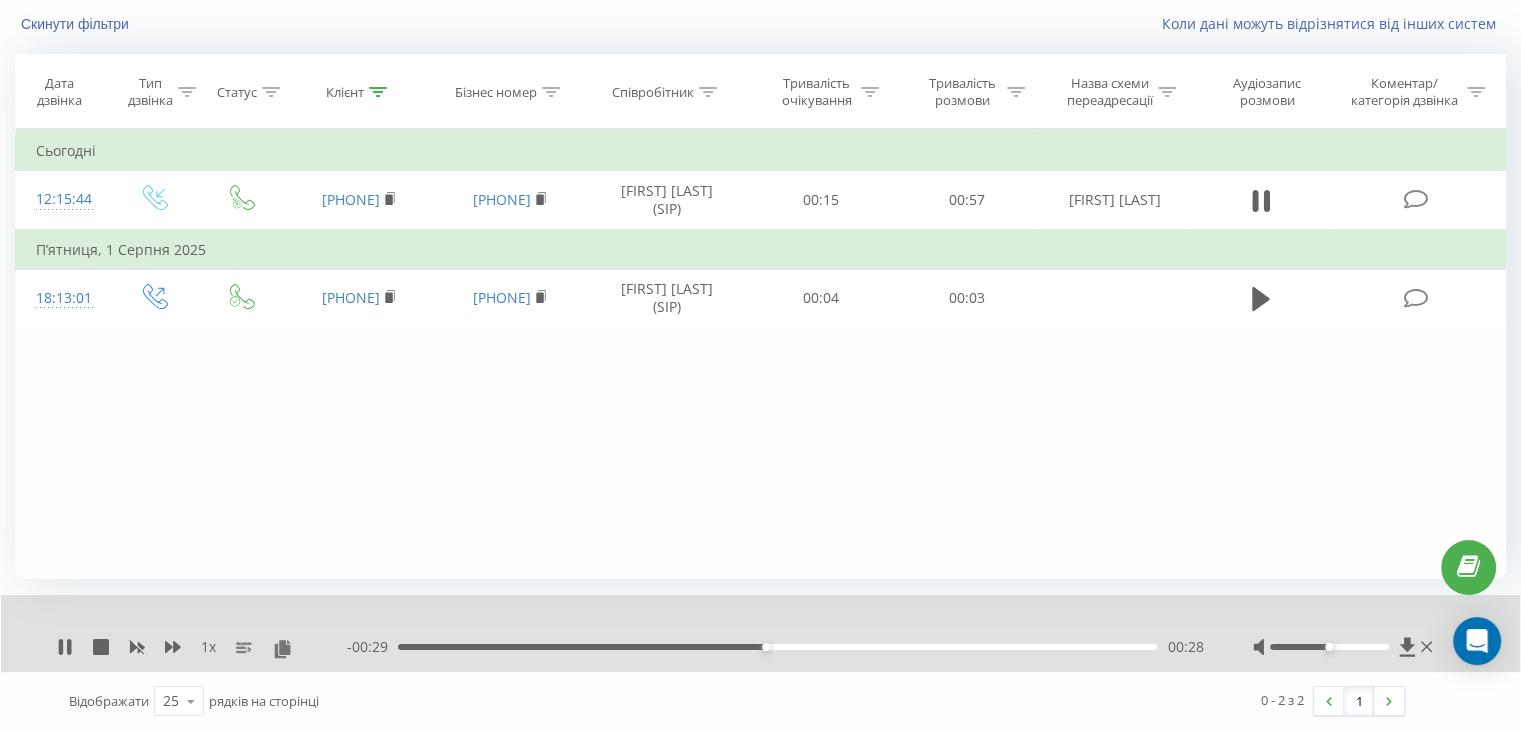 click on "1 x  - 00:29 00:28   00:28" at bounding box center (760, 633) 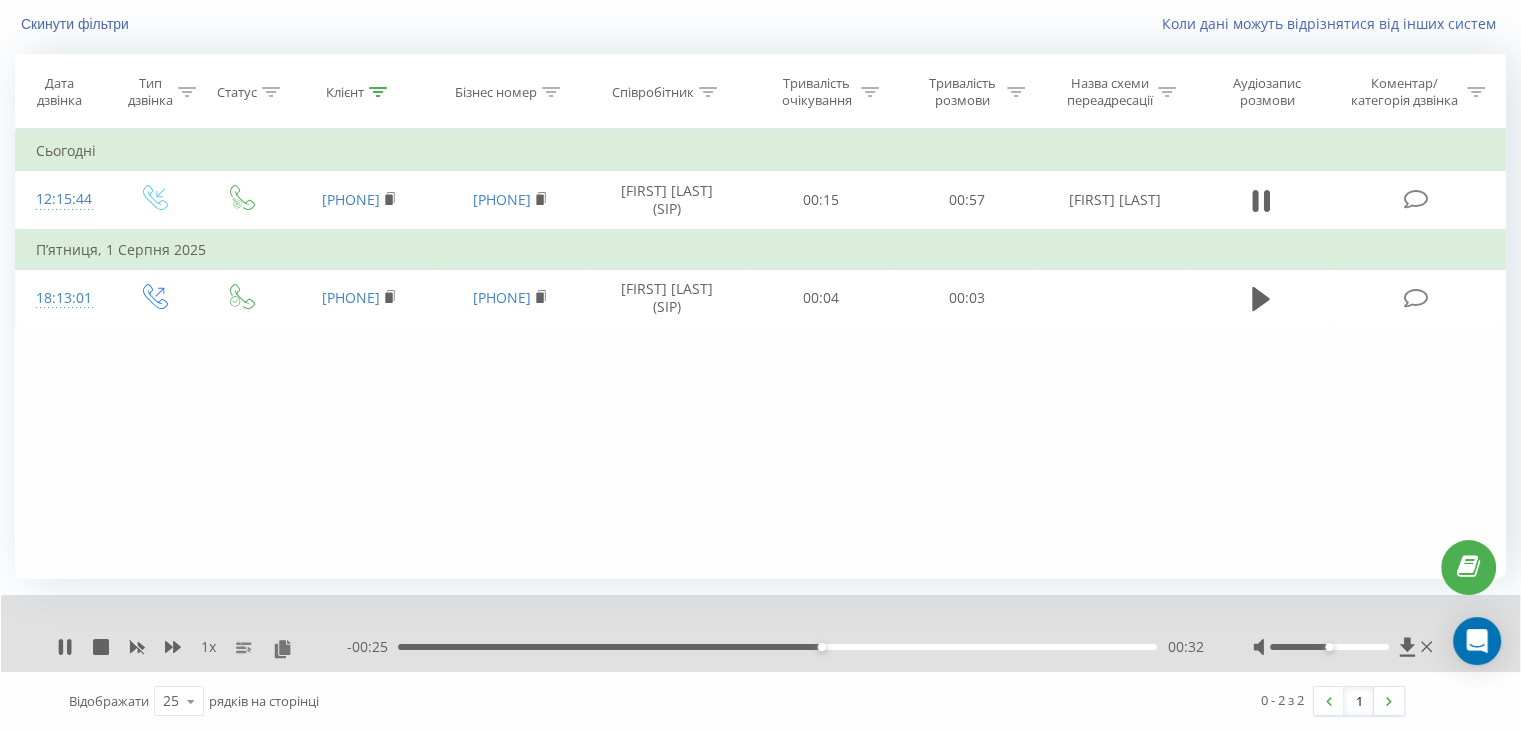 click on "00:32" at bounding box center [777, 647] 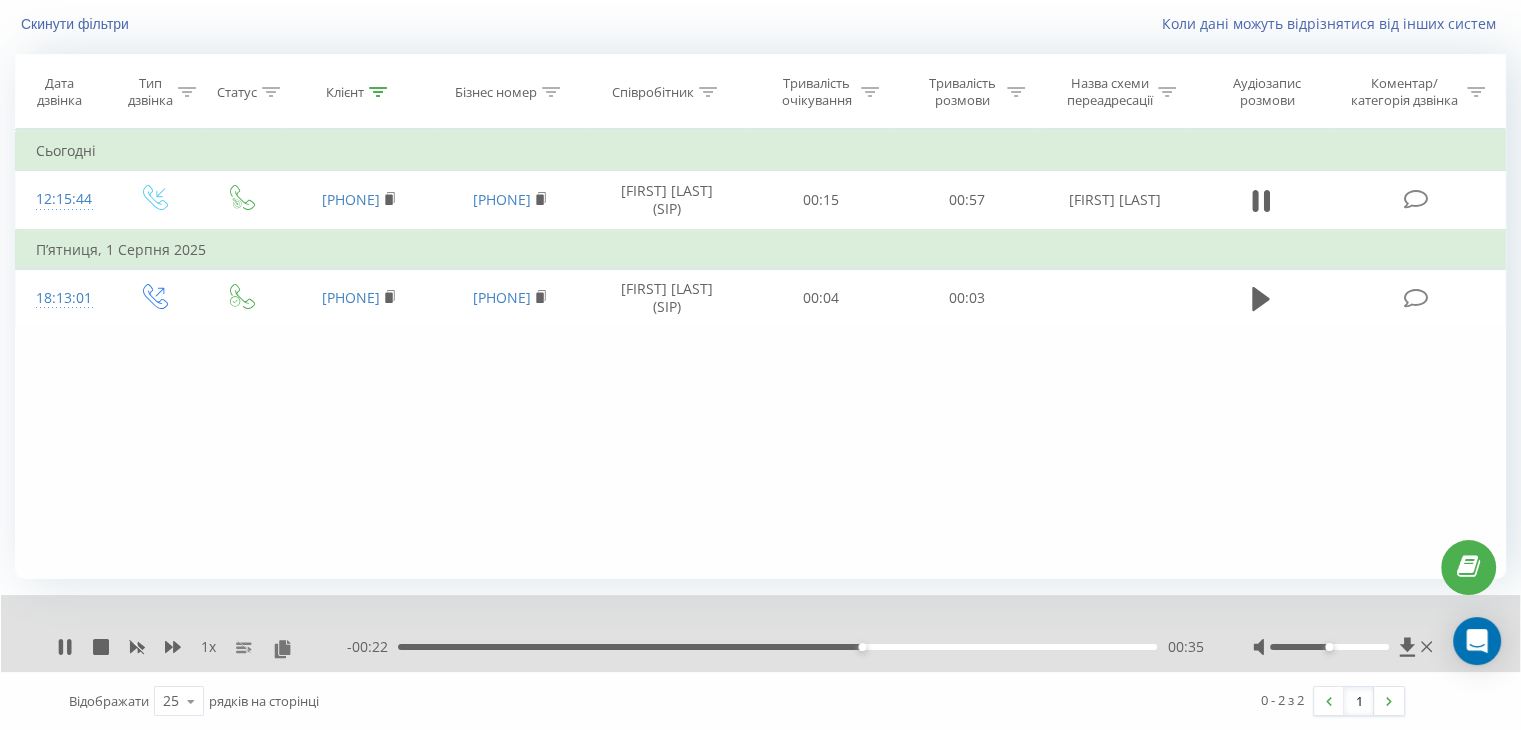 click on "00:35" at bounding box center [777, 647] 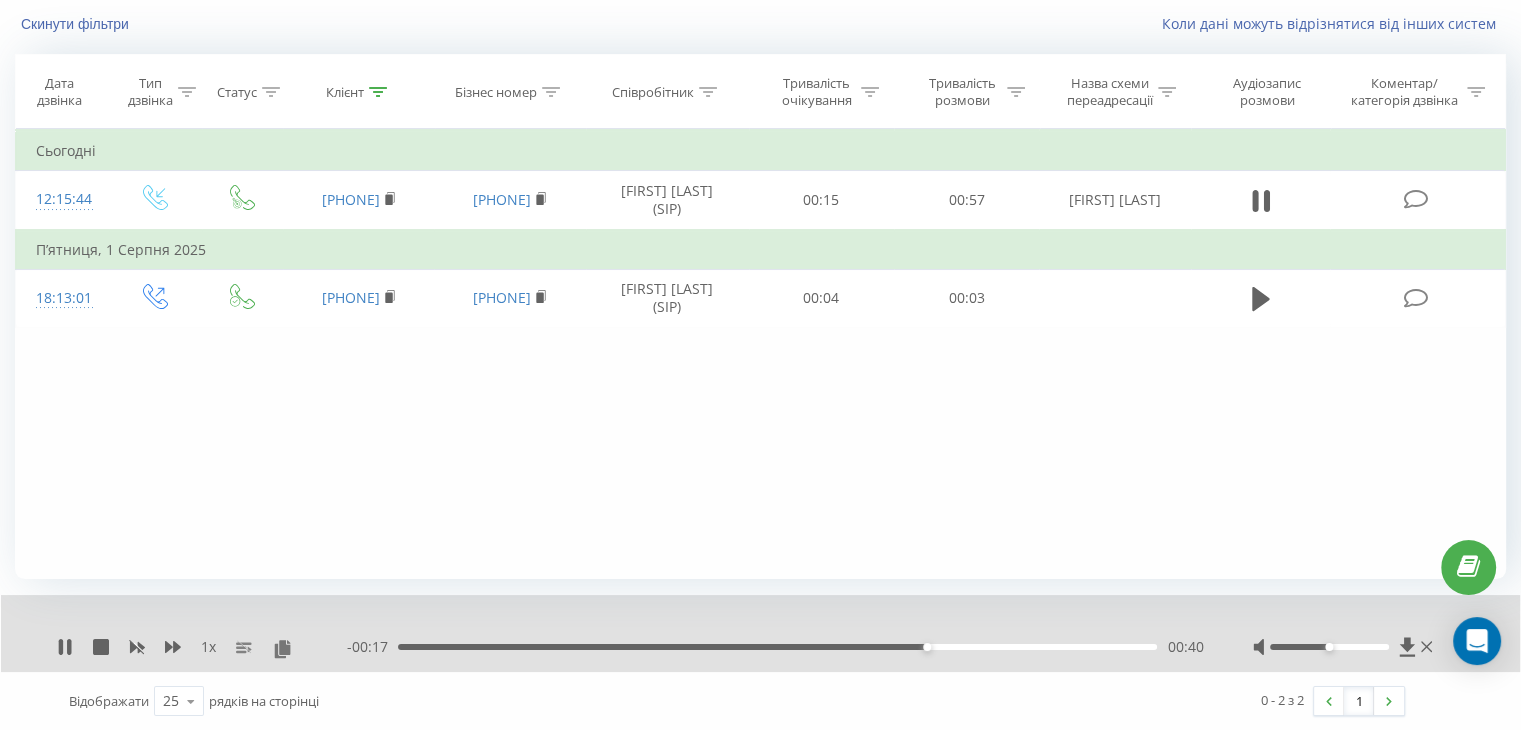 click on "00:40" at bounding box center [777, 647] 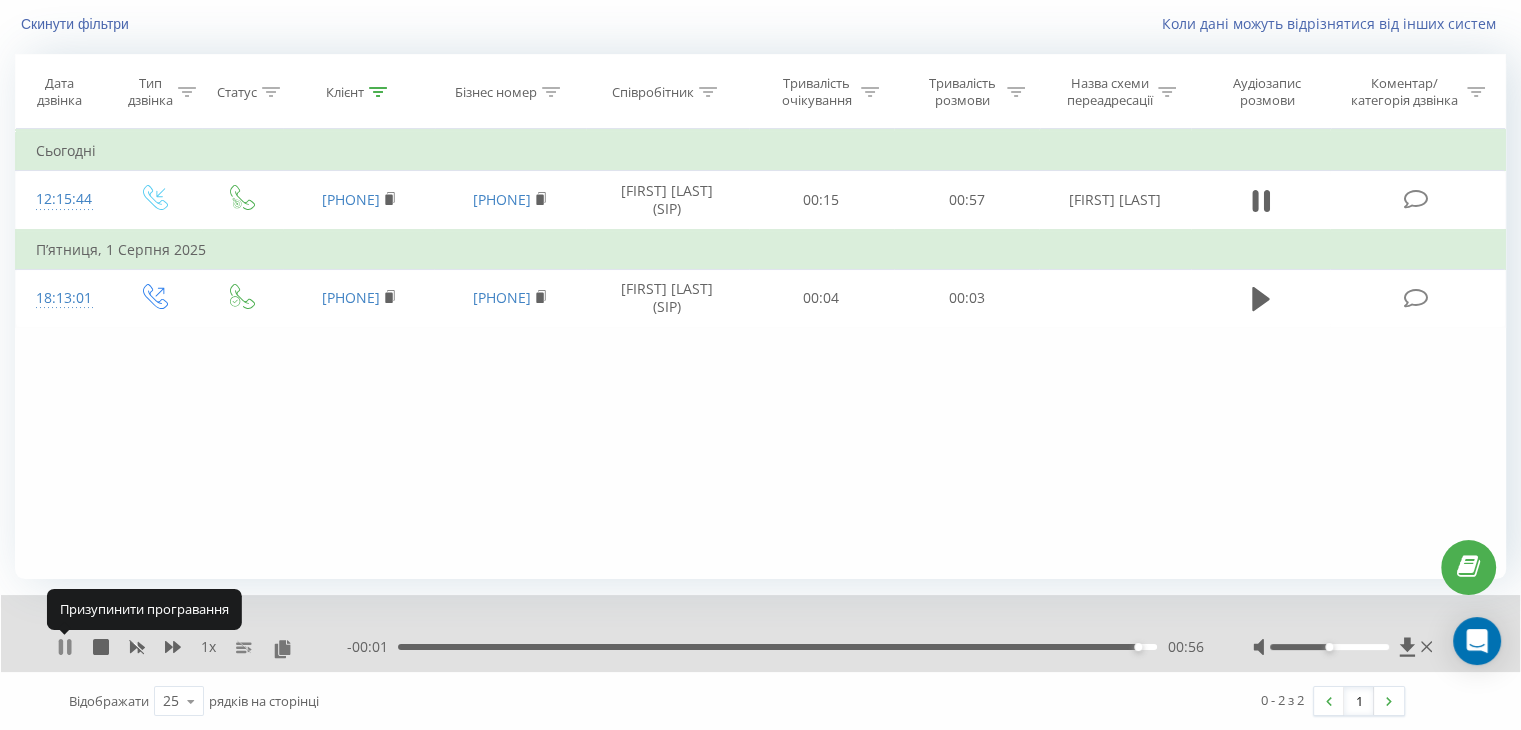 click 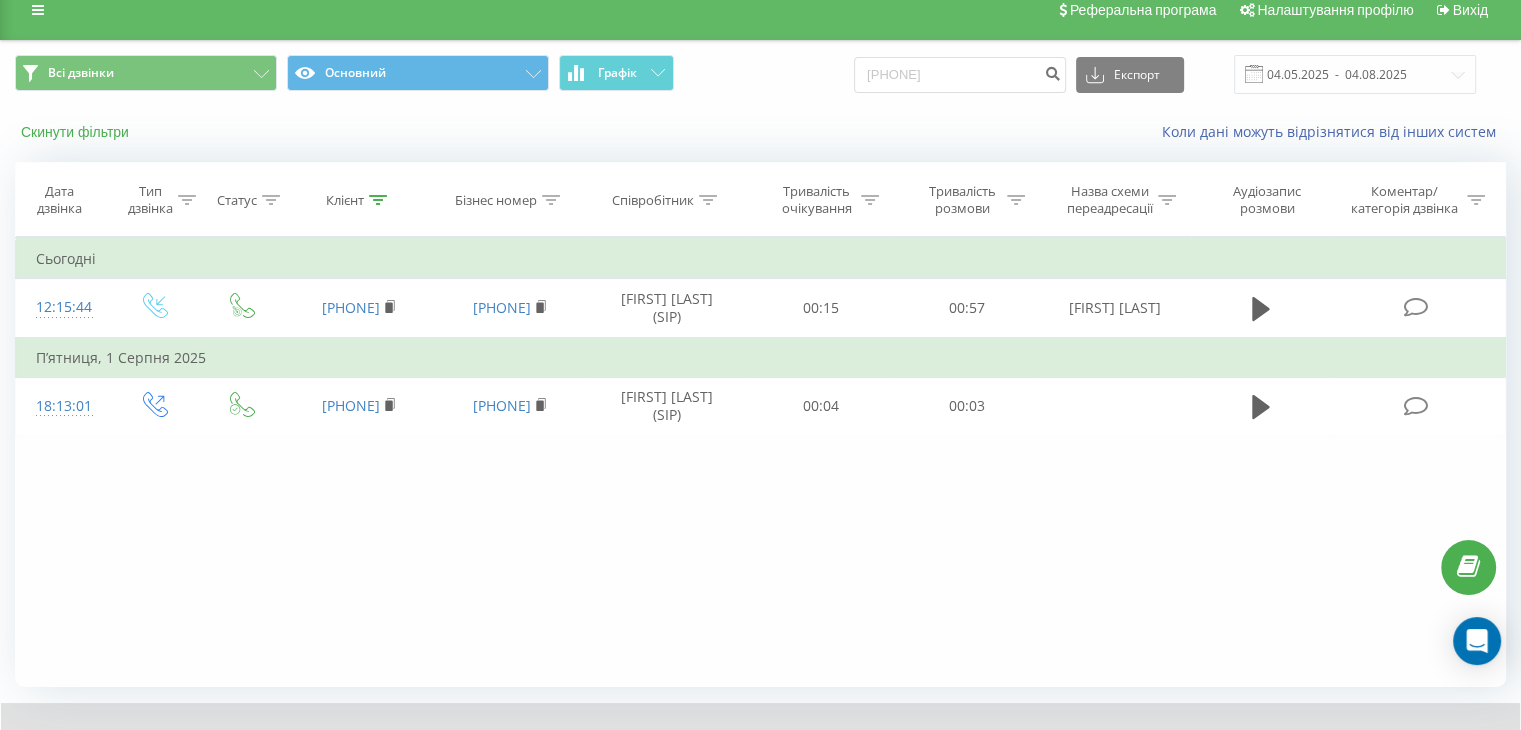 scroll, scrollTop: 0, scrollLeft: 0, axis: both 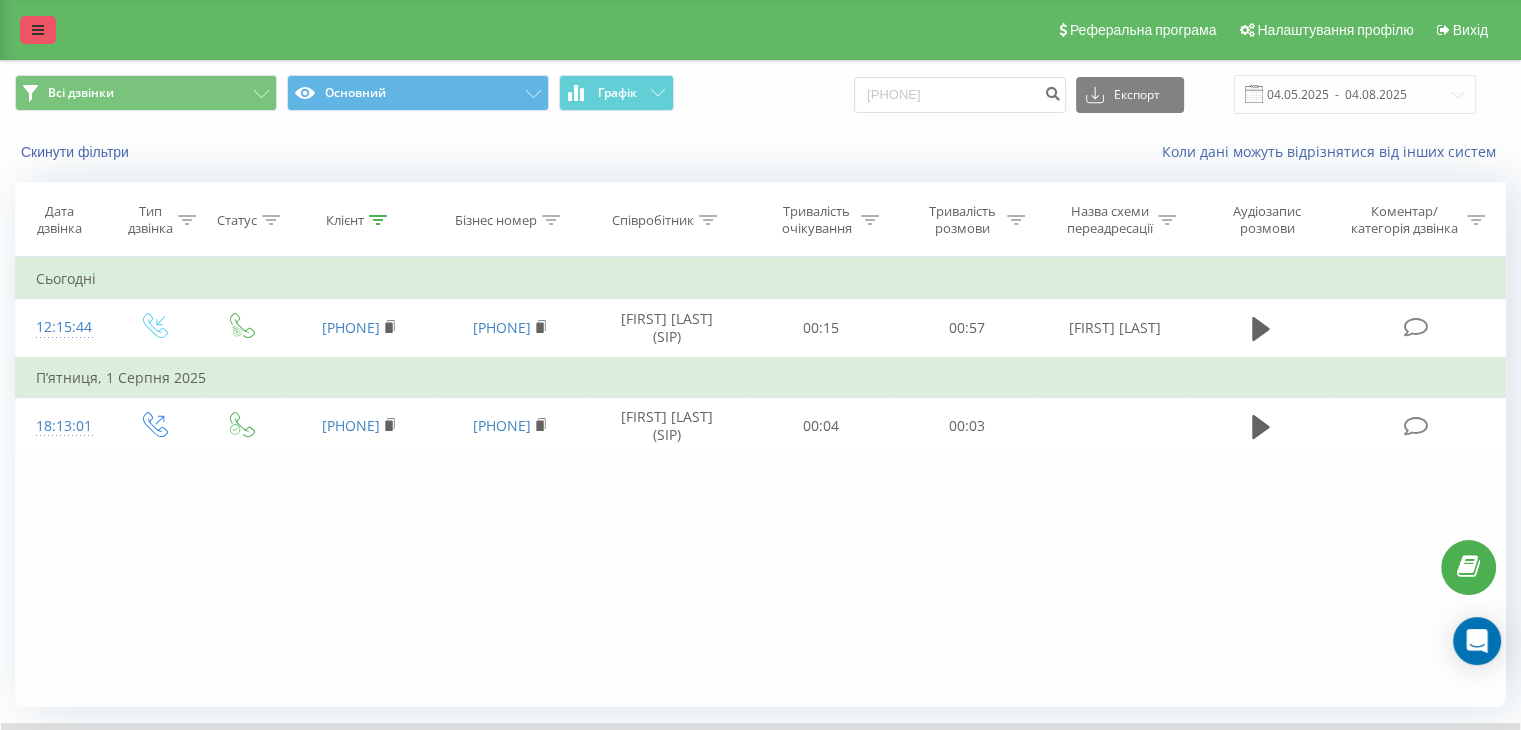 click at bounding box center [38, 30] 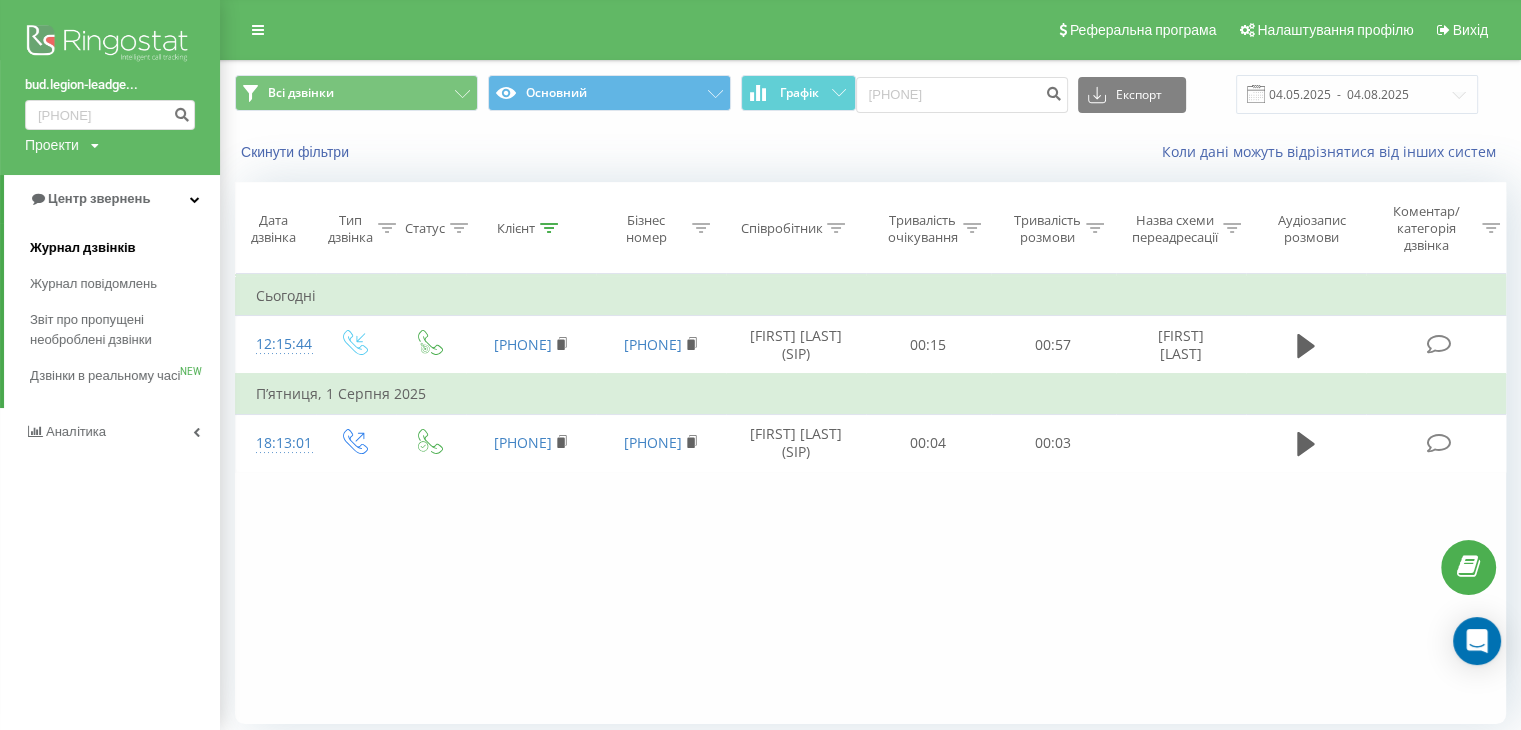 click on "Журнал дзвінків" at bounding box center [83, 248] 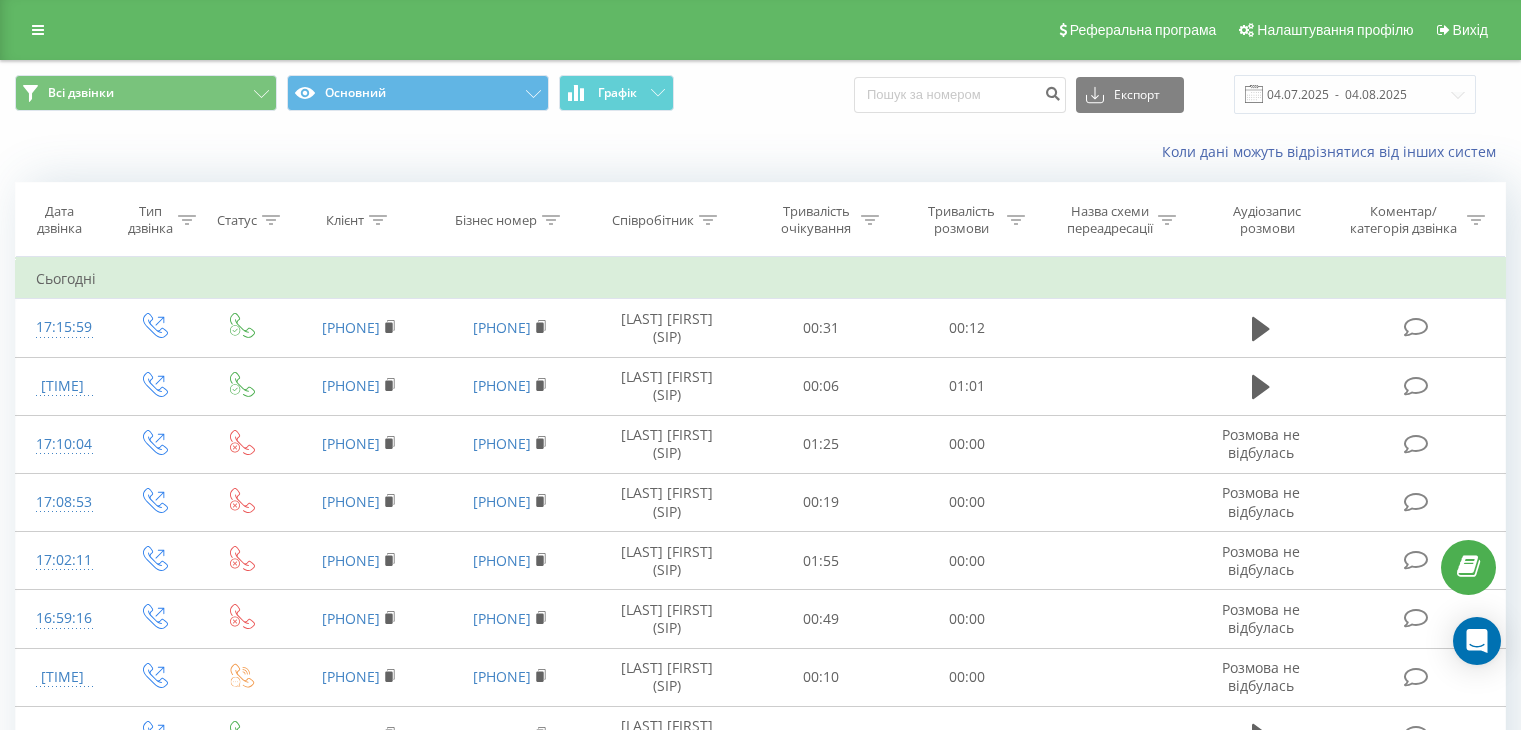 scroll, scrollTop: 0, scrollLeft: 0, axis: both 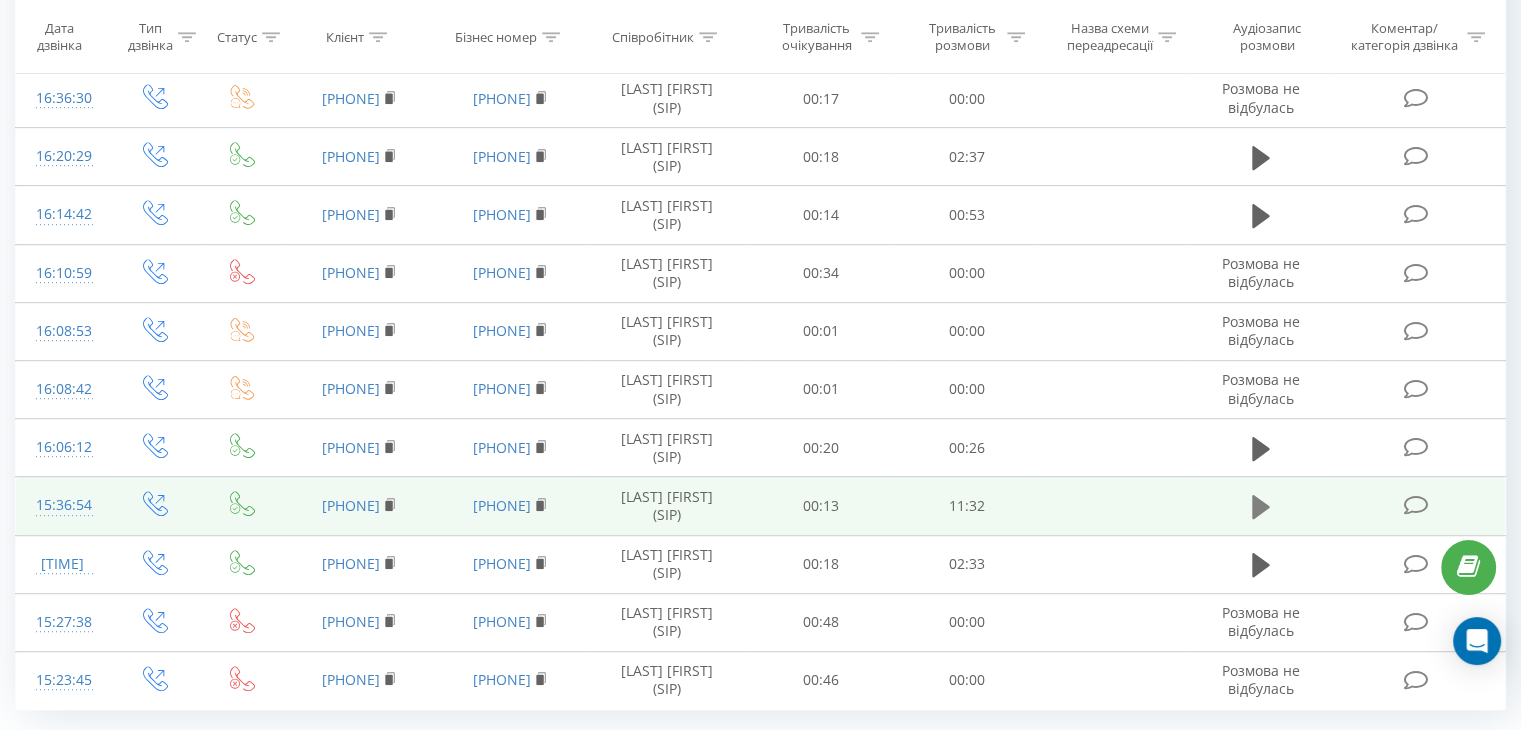 click 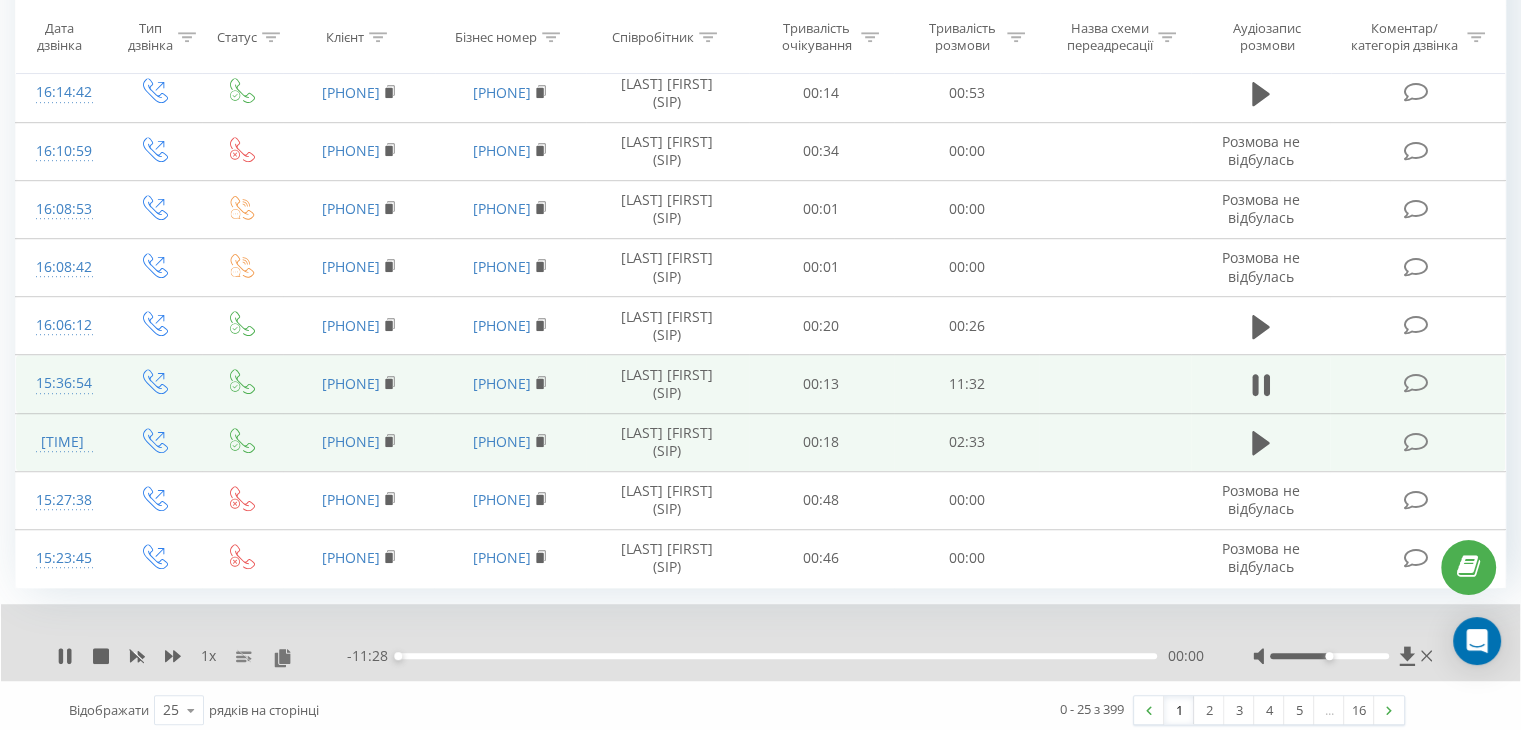 scroll, scrollTop: 1170, scrollLeft: 0, axis: vertical 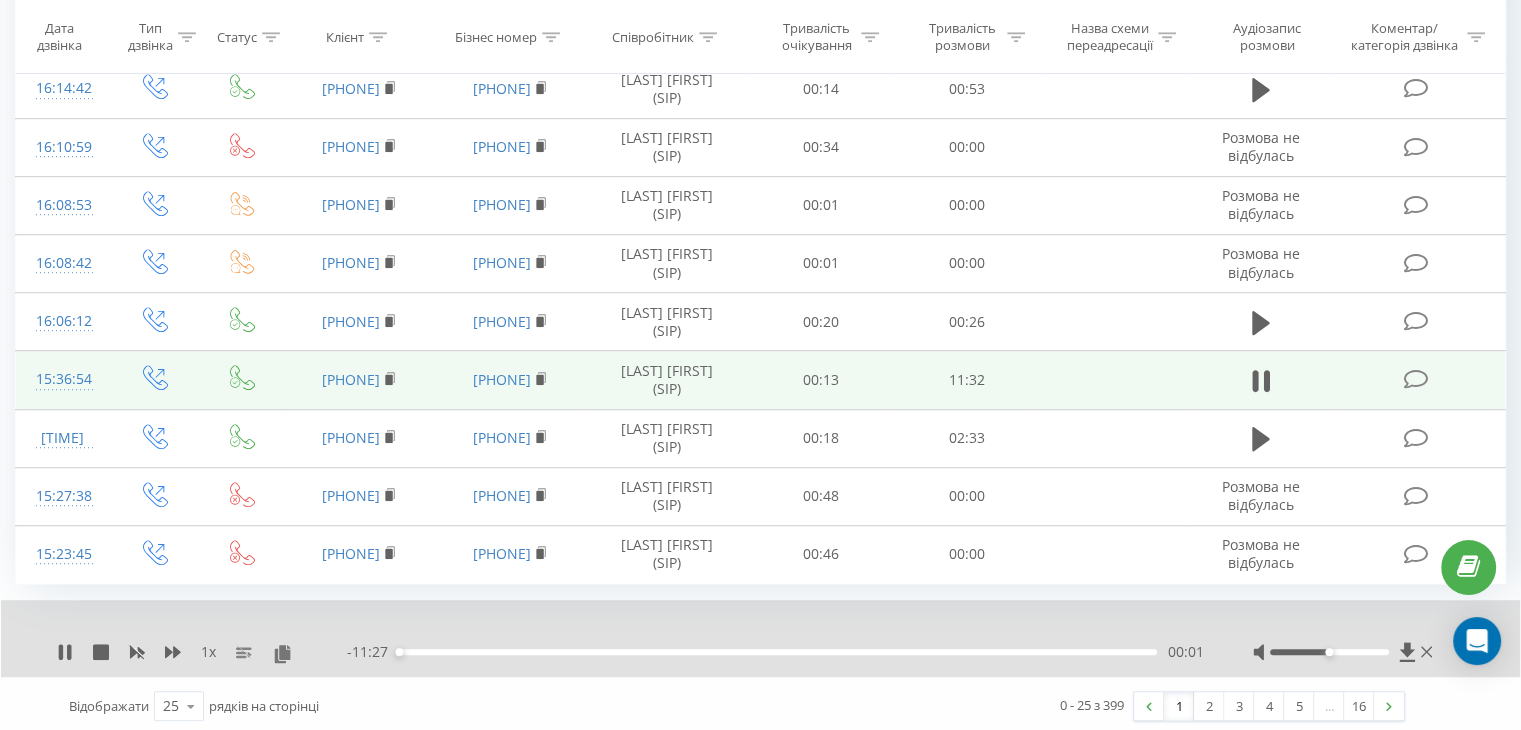 click on "00:01" at bounding box center (777, 652) 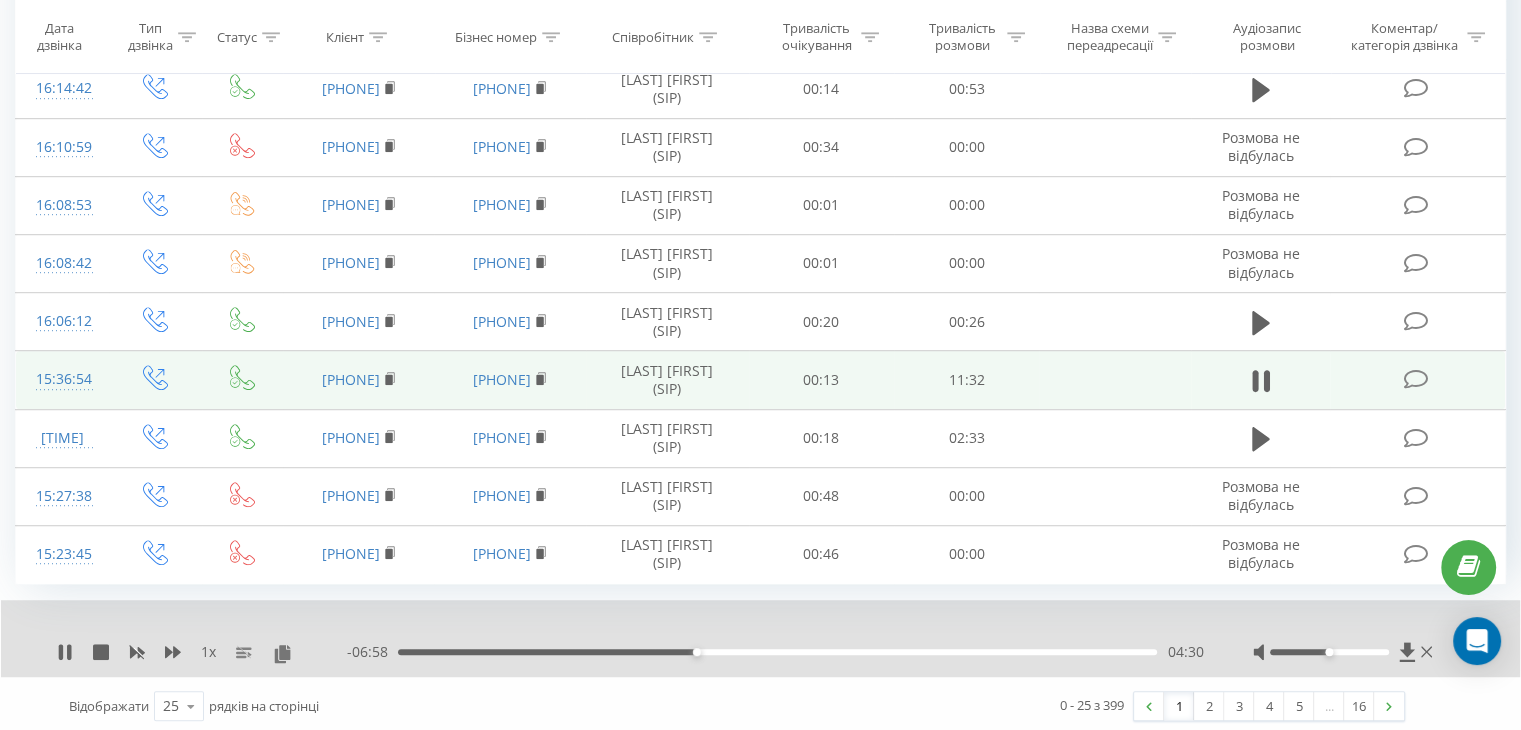 click on "04:30" at bounding box center [777, 652] 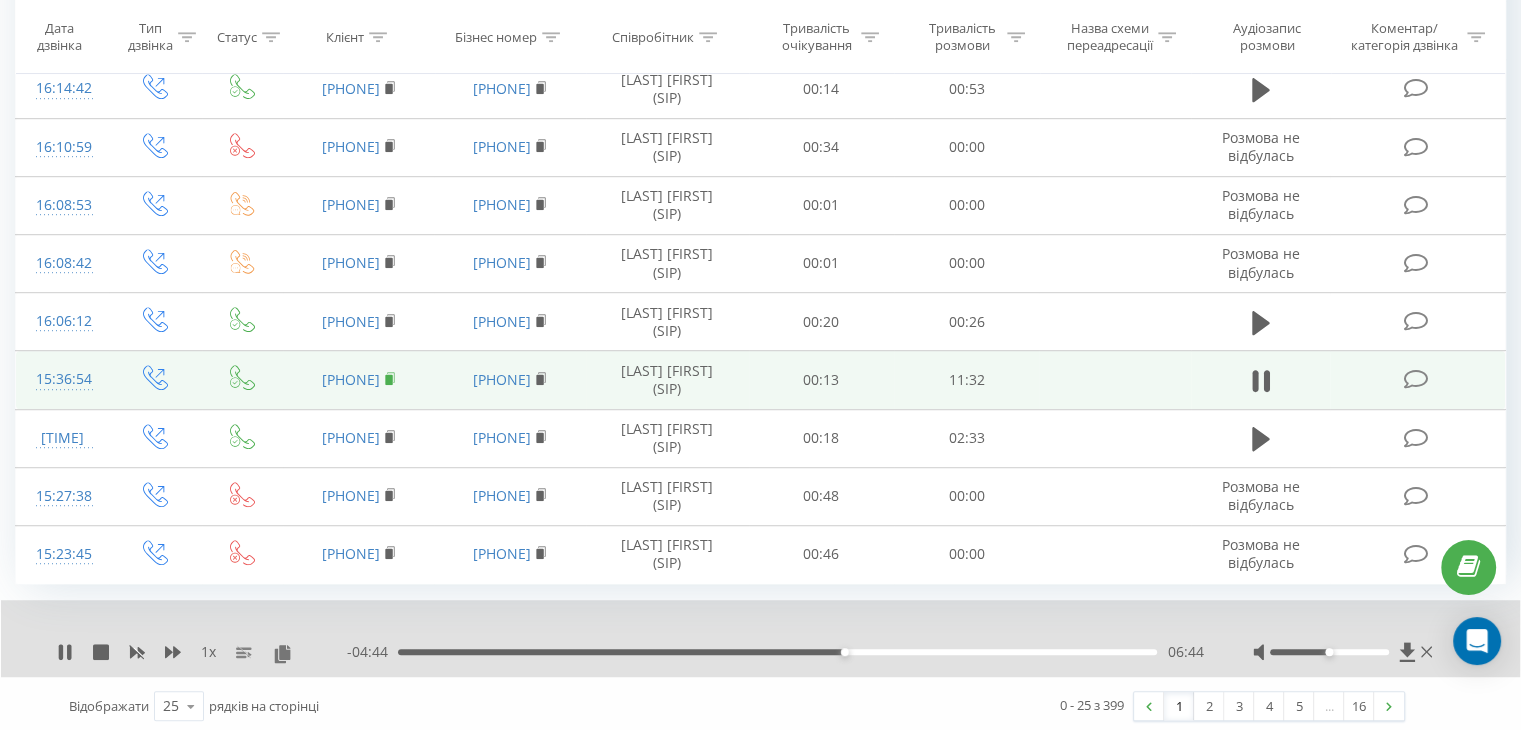 click 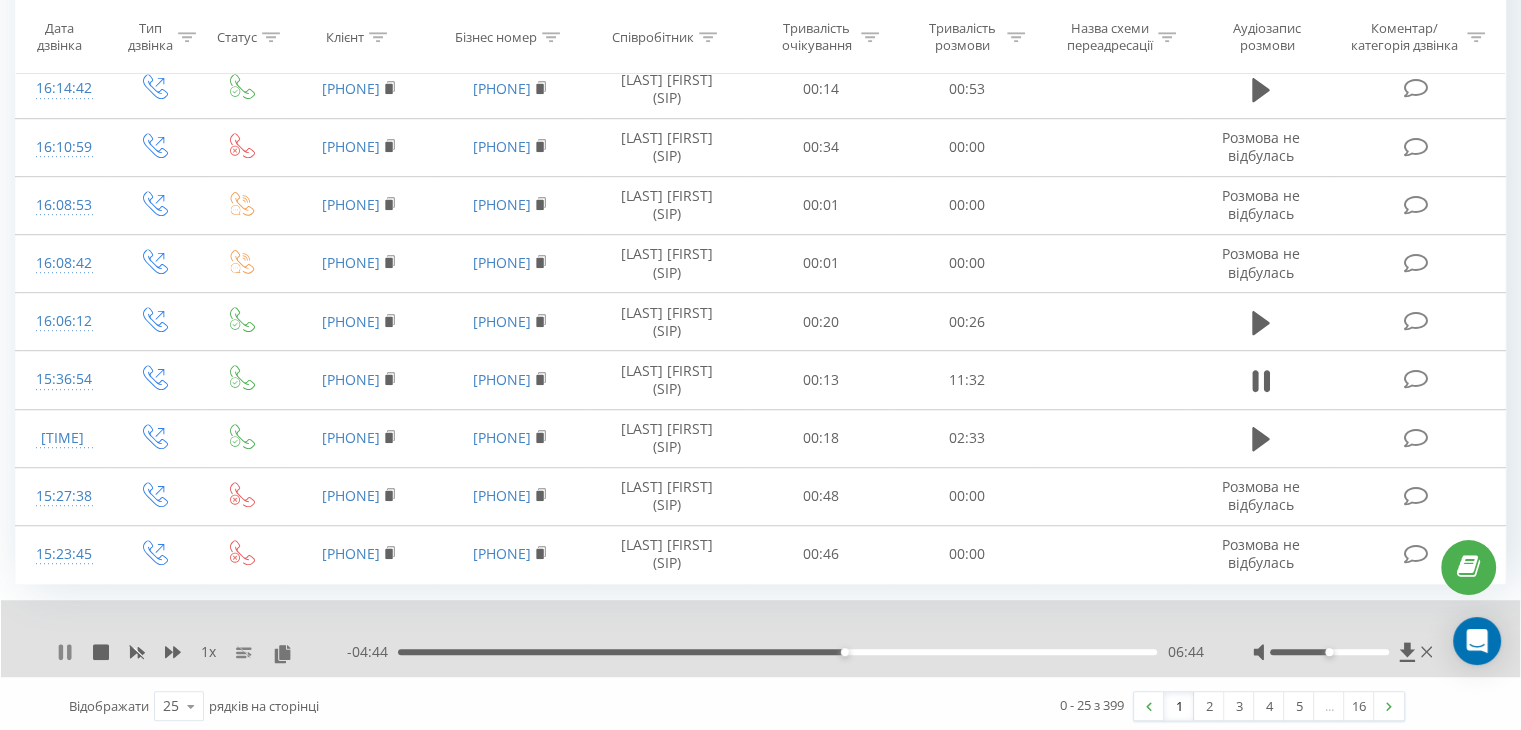 click 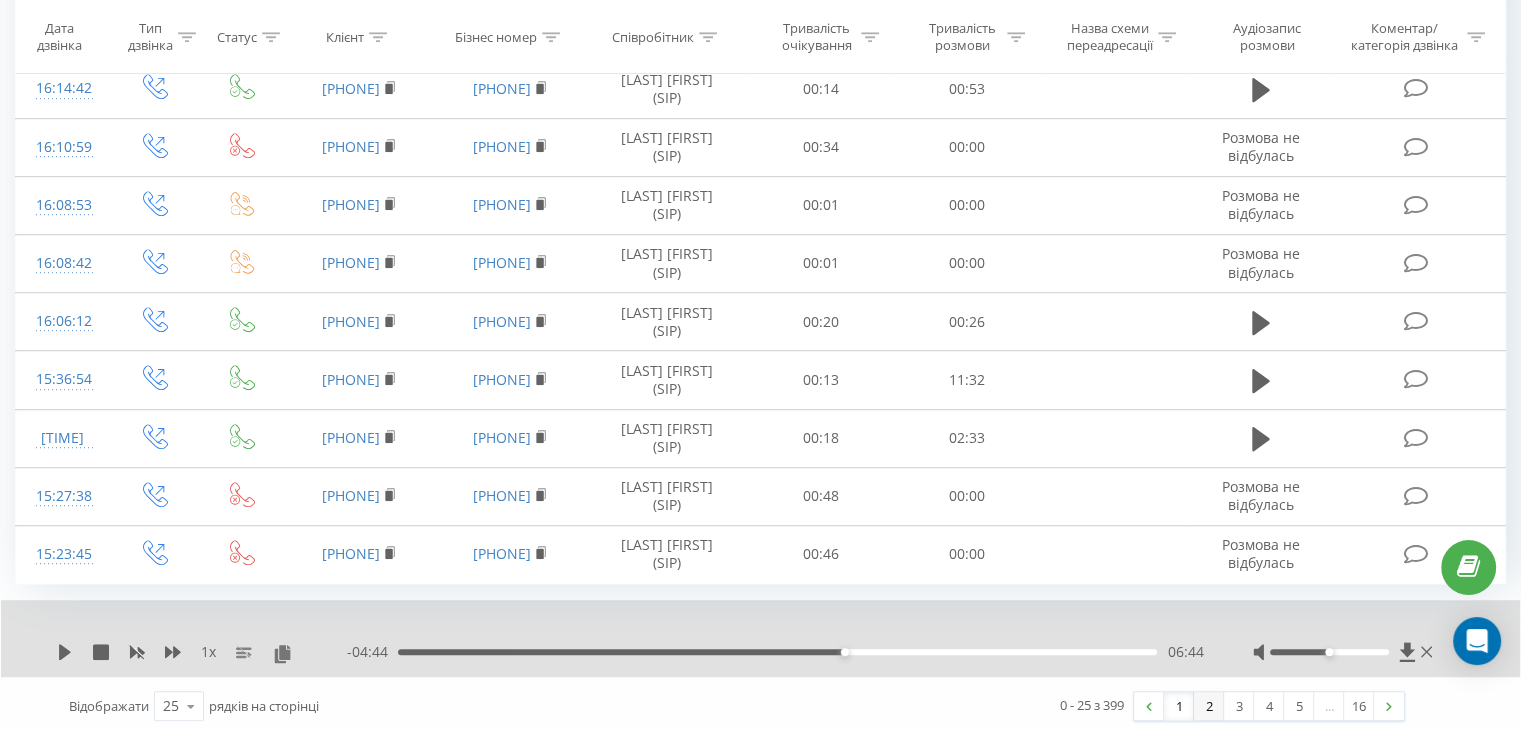 click on "2" at bounding box center (1209, 706) 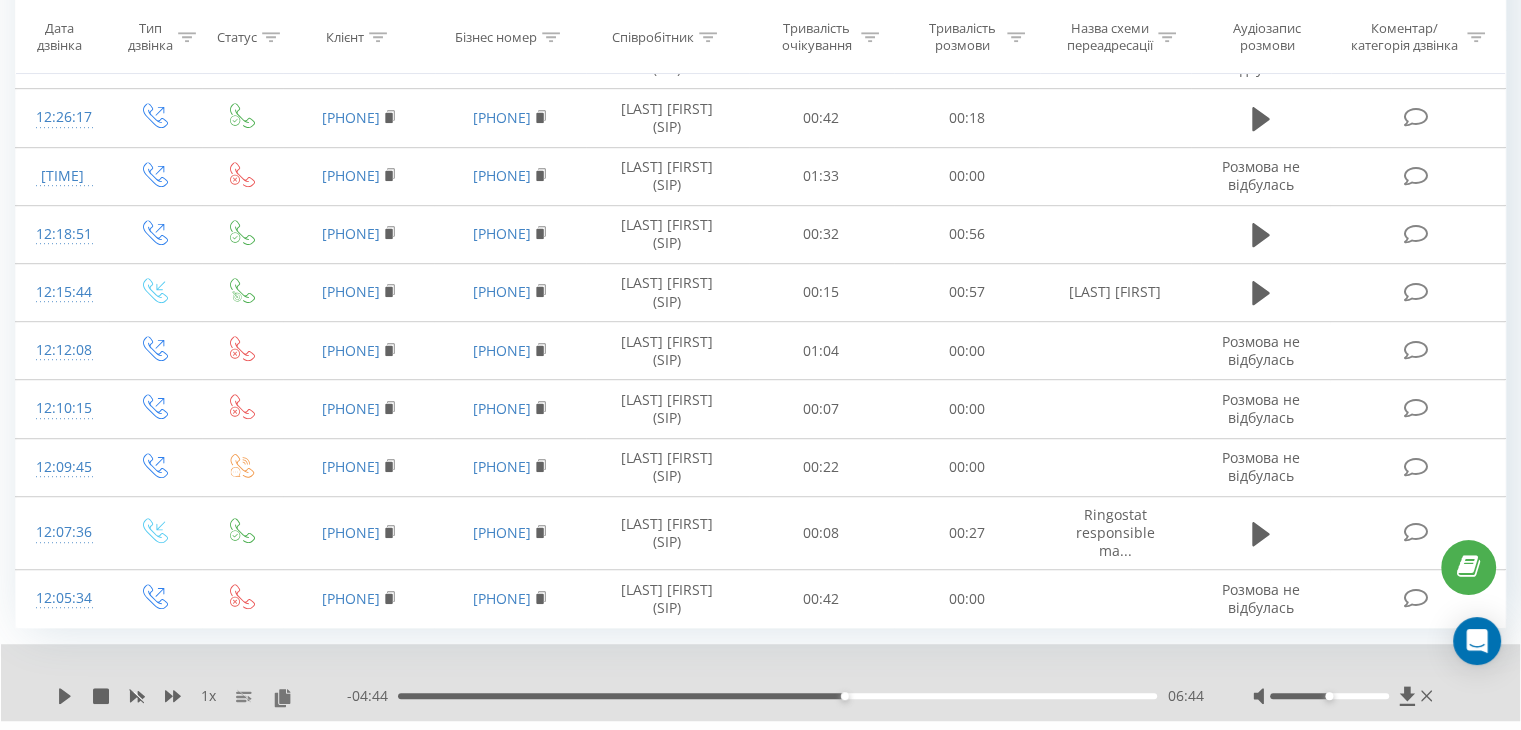 scroll, scrollTop: 1185, scrollLeft: 0, axis: vertical 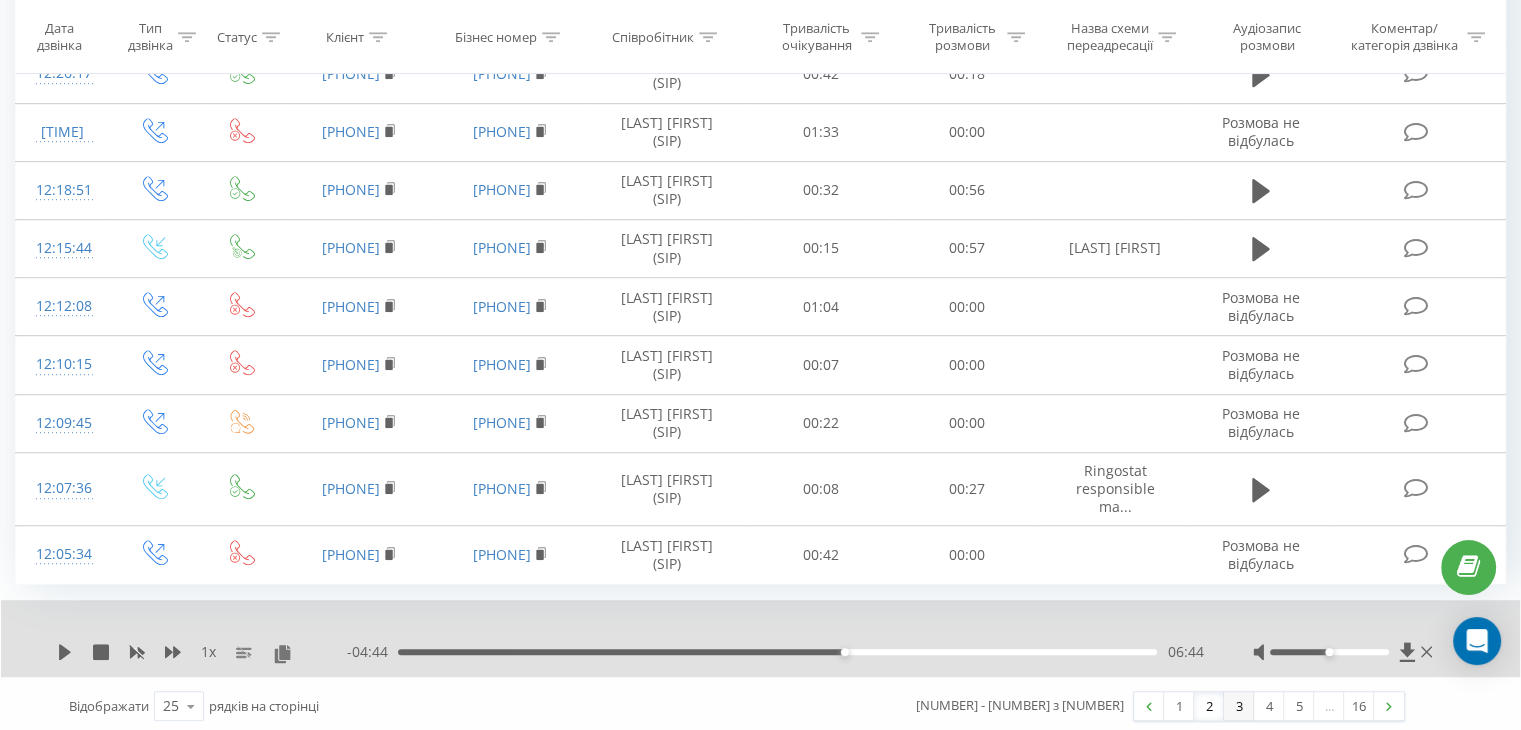 click on "3" at bounding box center [1239, 706] 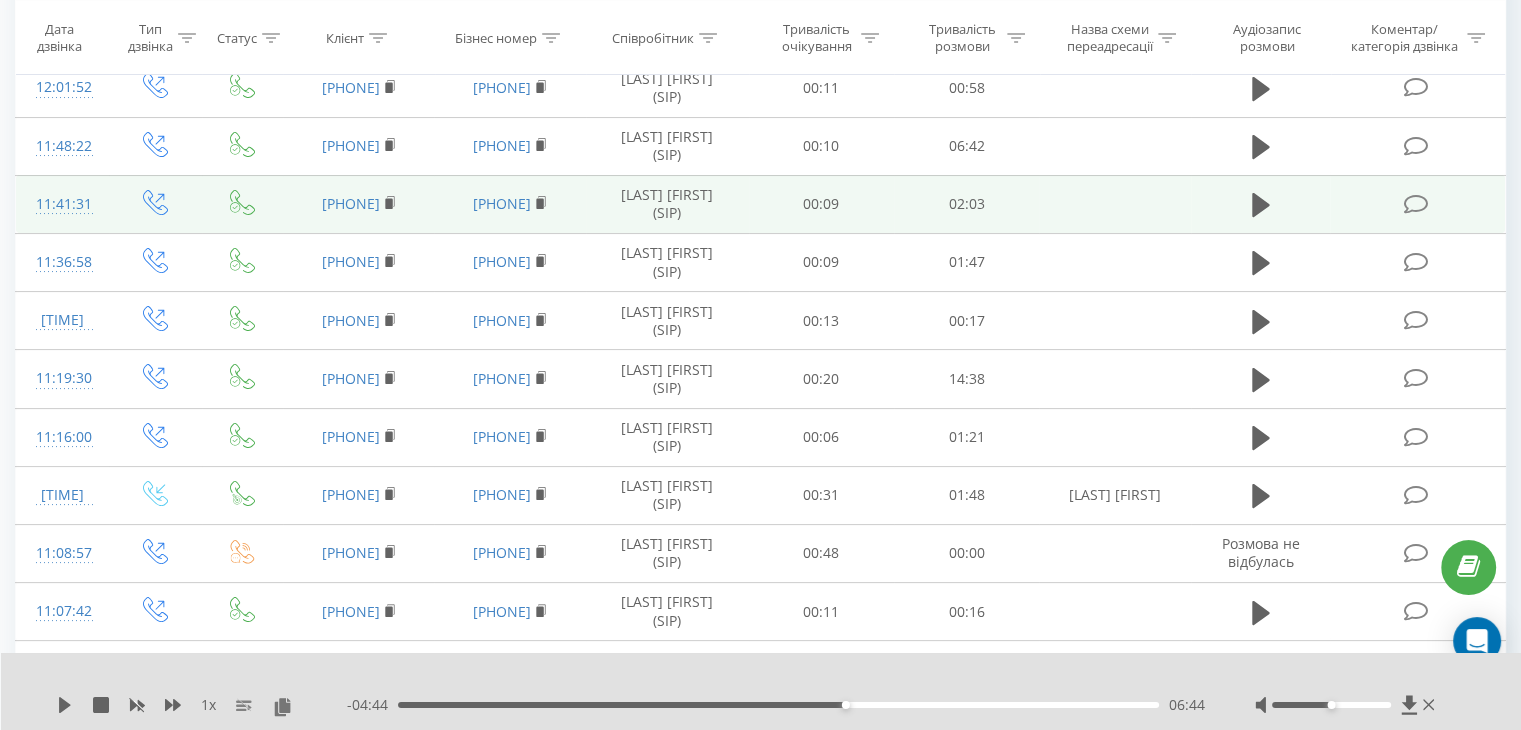 scroll, scrollTop: 240, scrollLeft: 0, axis: vertical 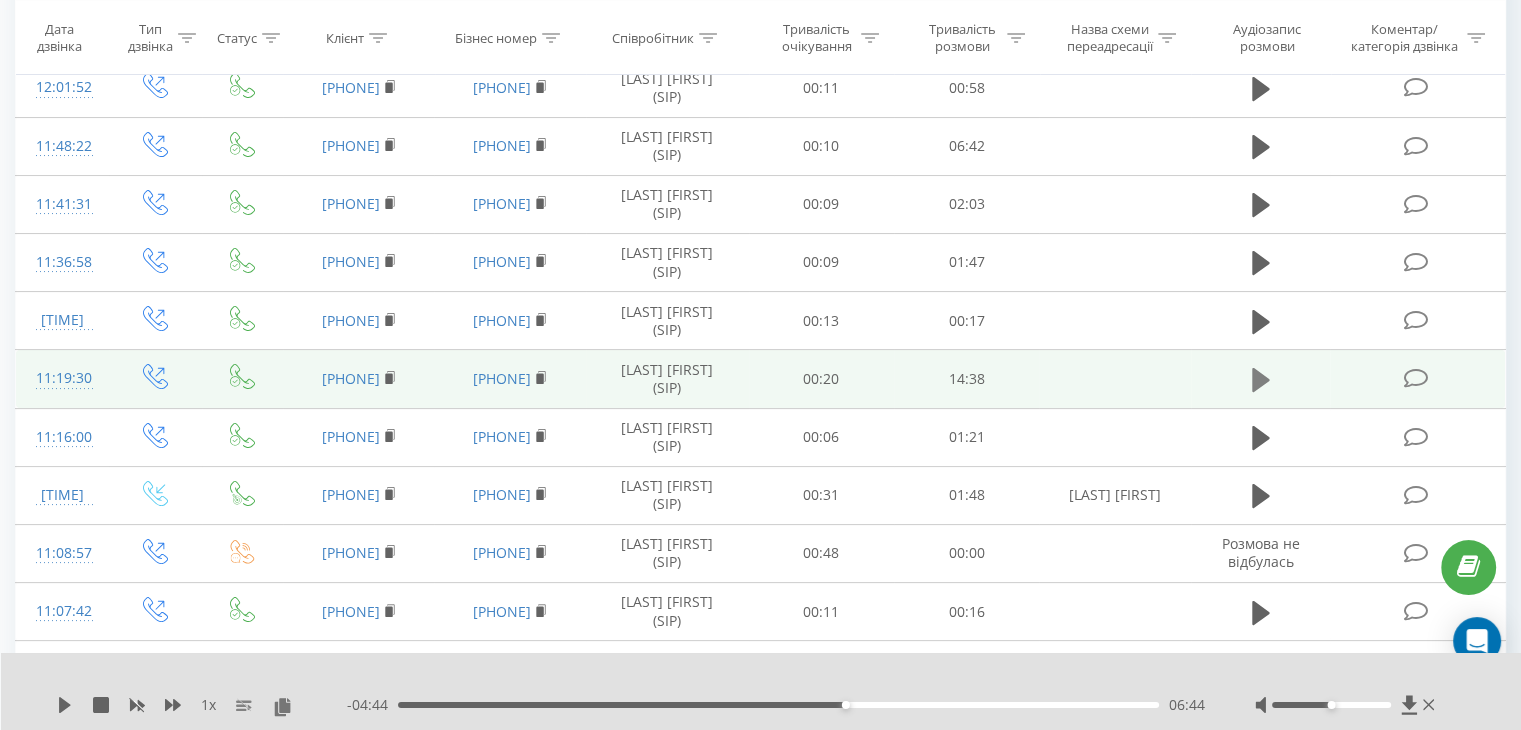 click 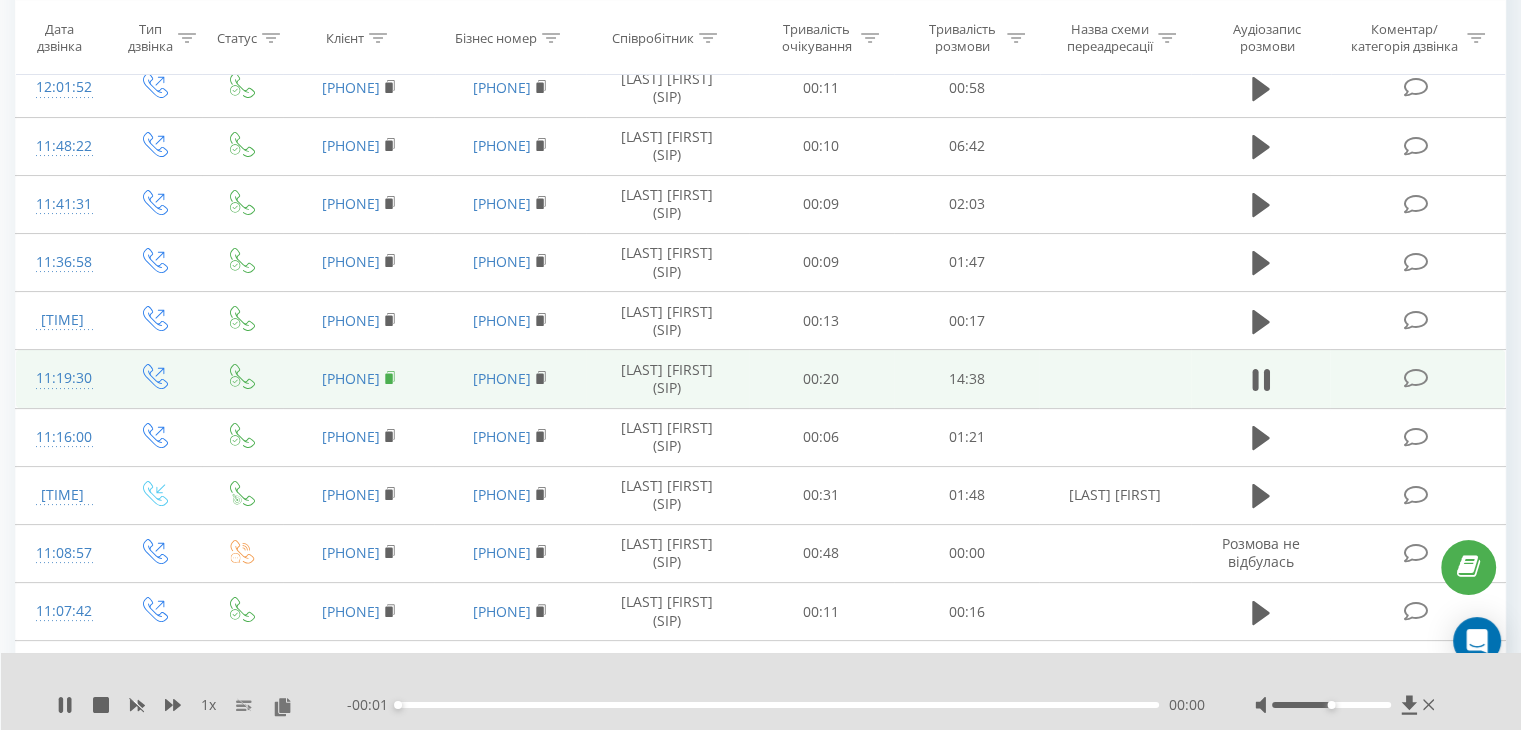 click 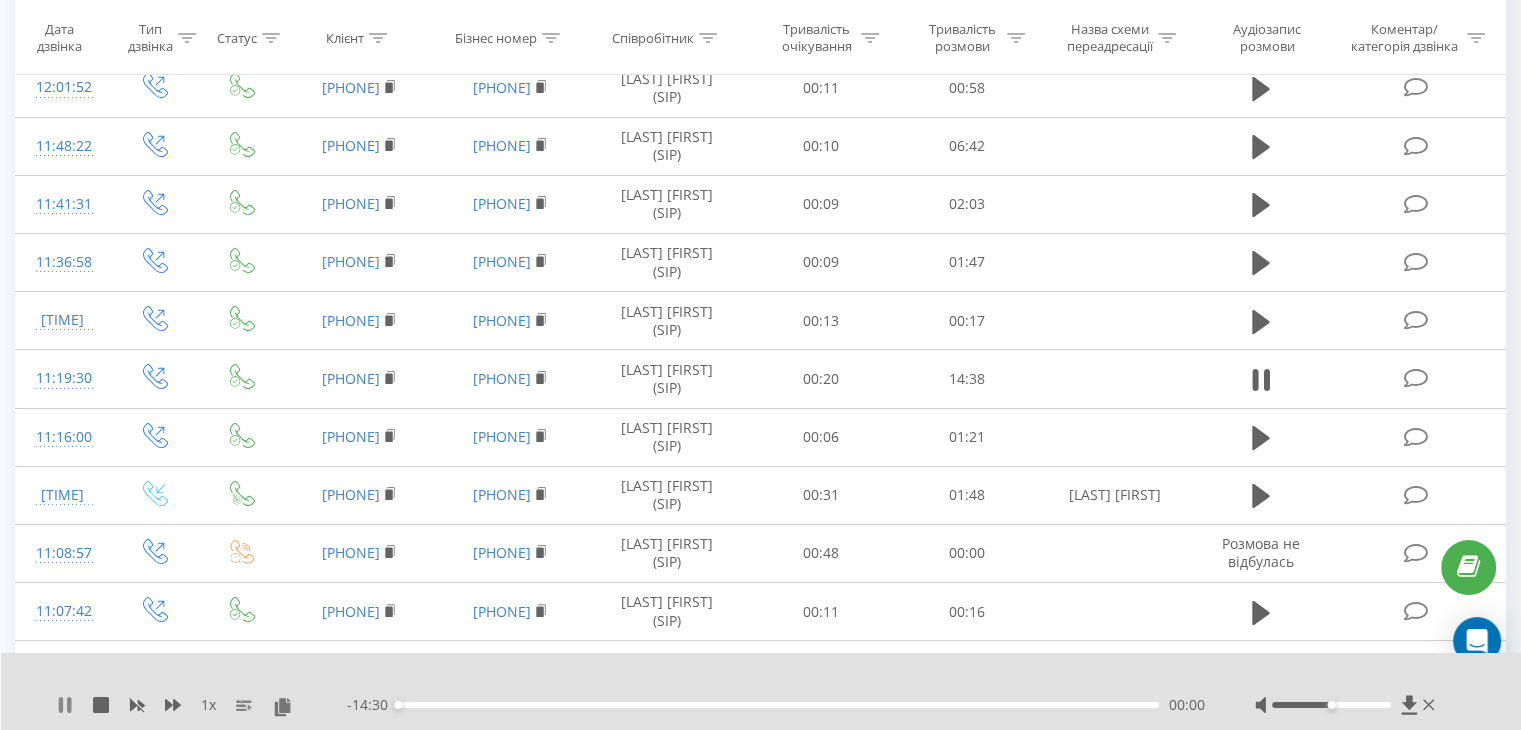 click 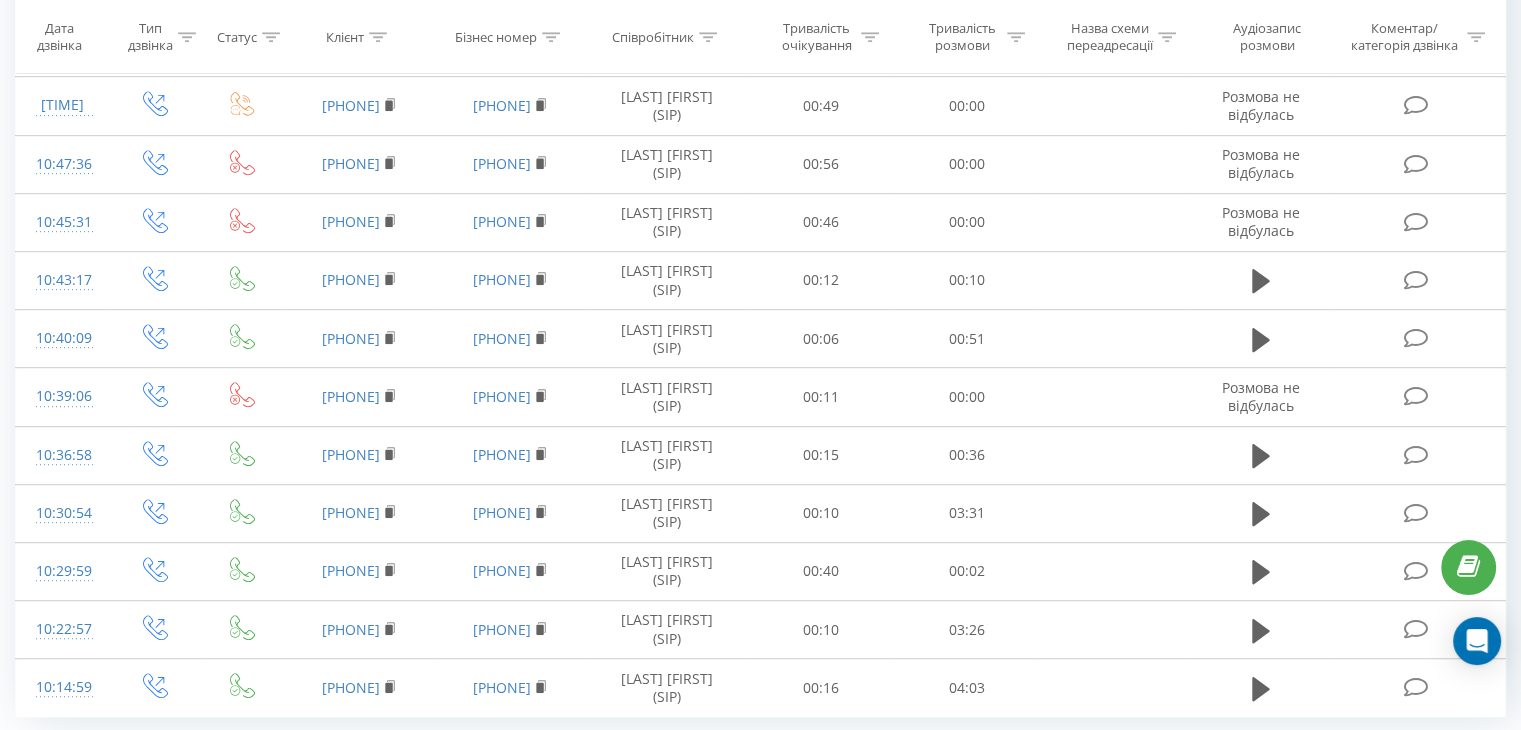 scroll, scrollTop: 1185, scrollLeft: 0, axis: vertical 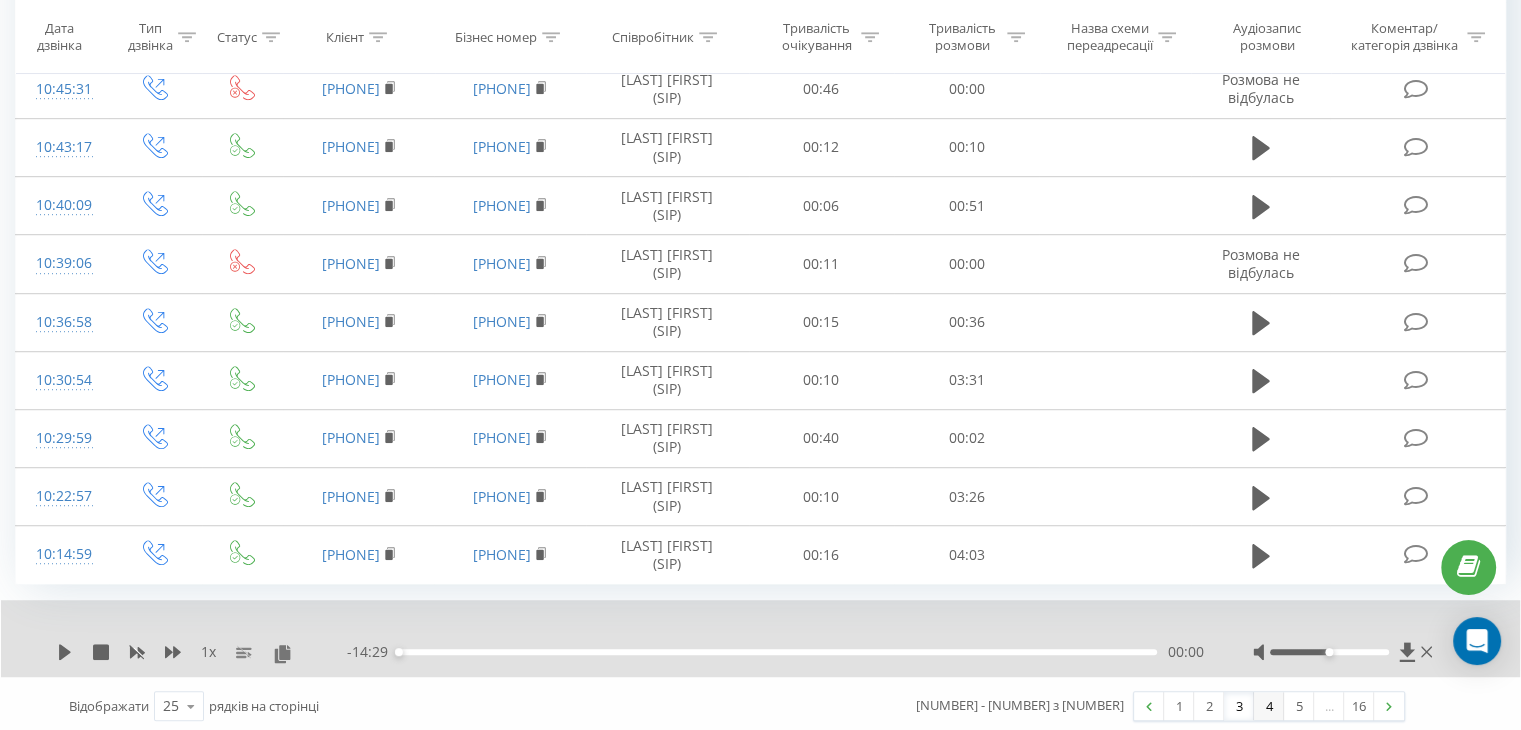 click on "4" at bounding box center [1269, 706] 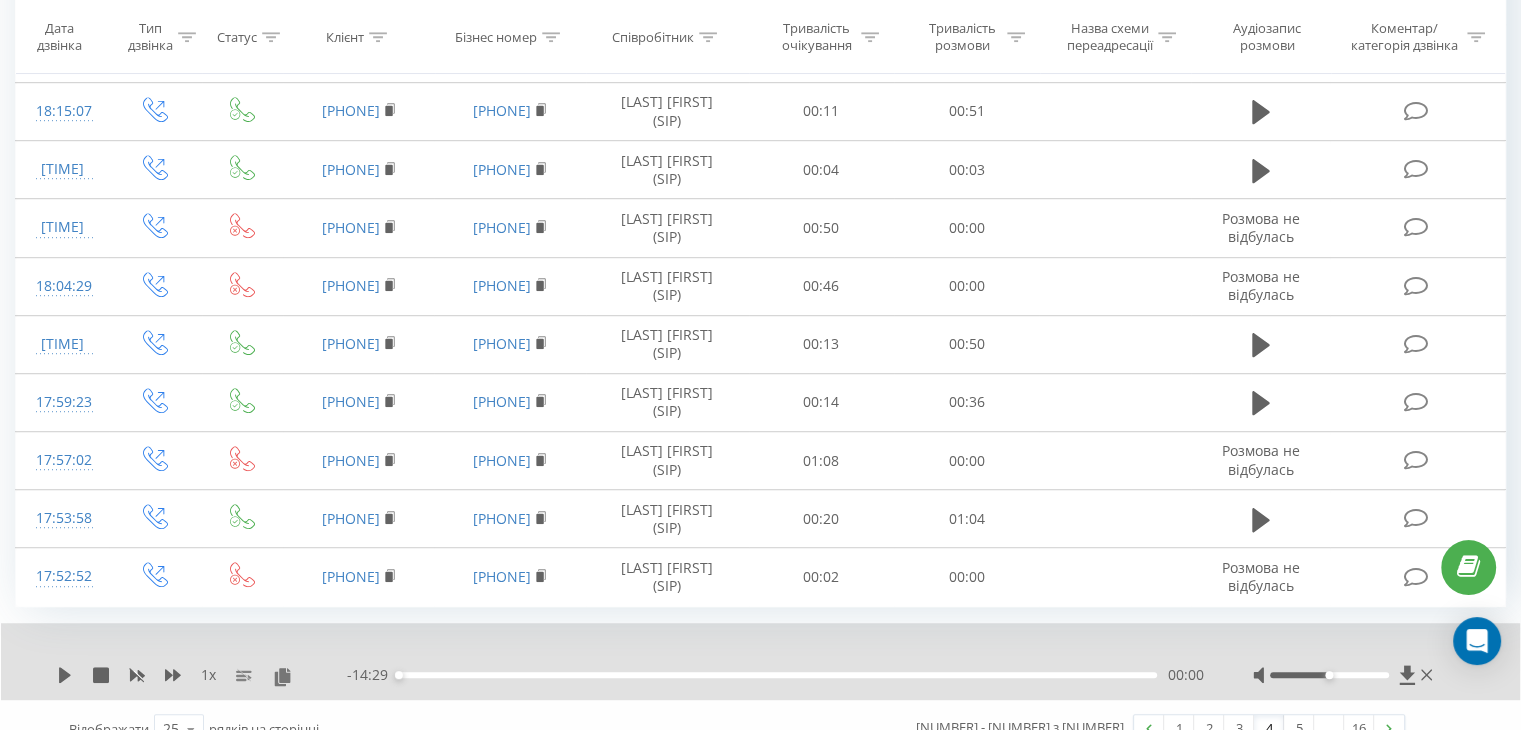 scroll, scrollTop: 1225, scrollLeft: 0, axis: vertical 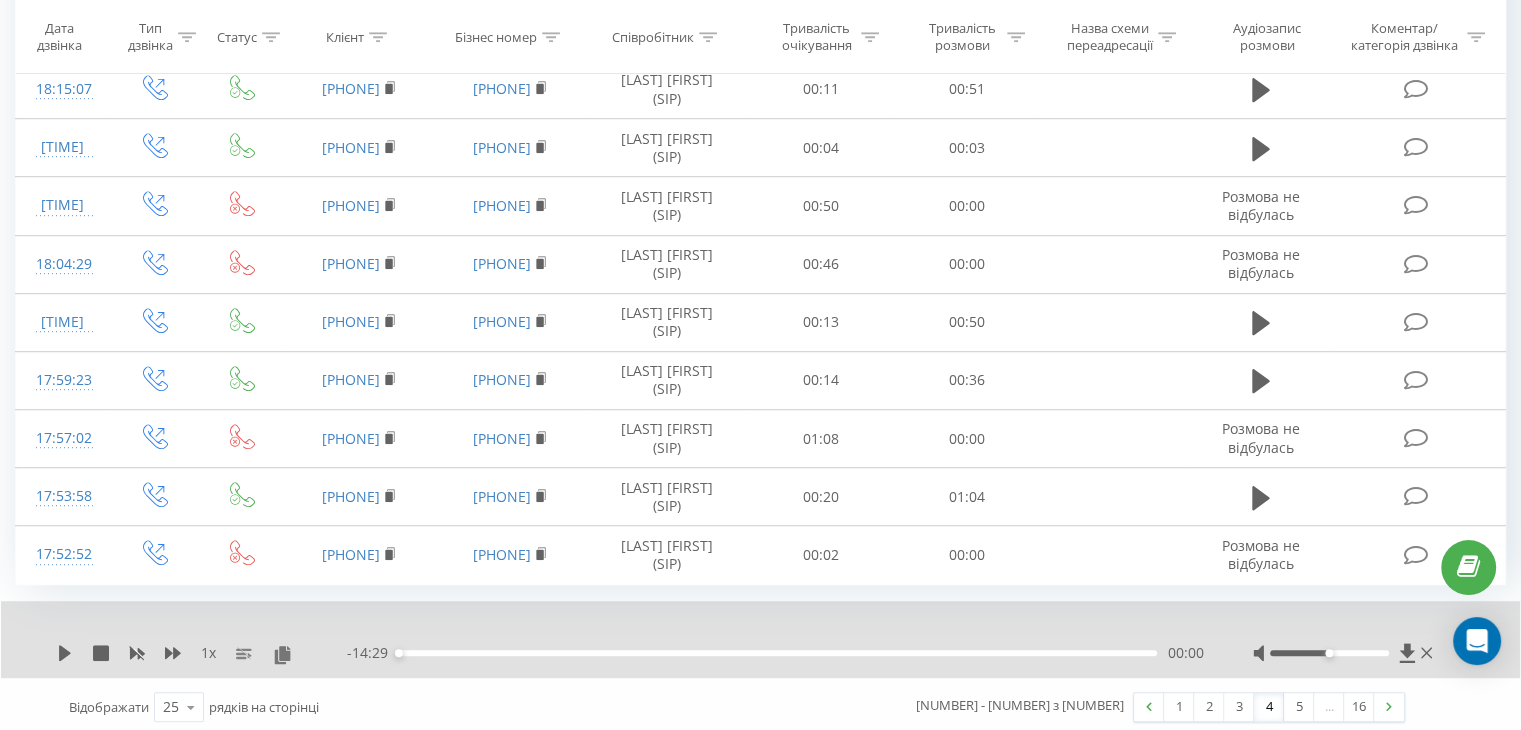 click on "4" at bounding box center [1269, 707] 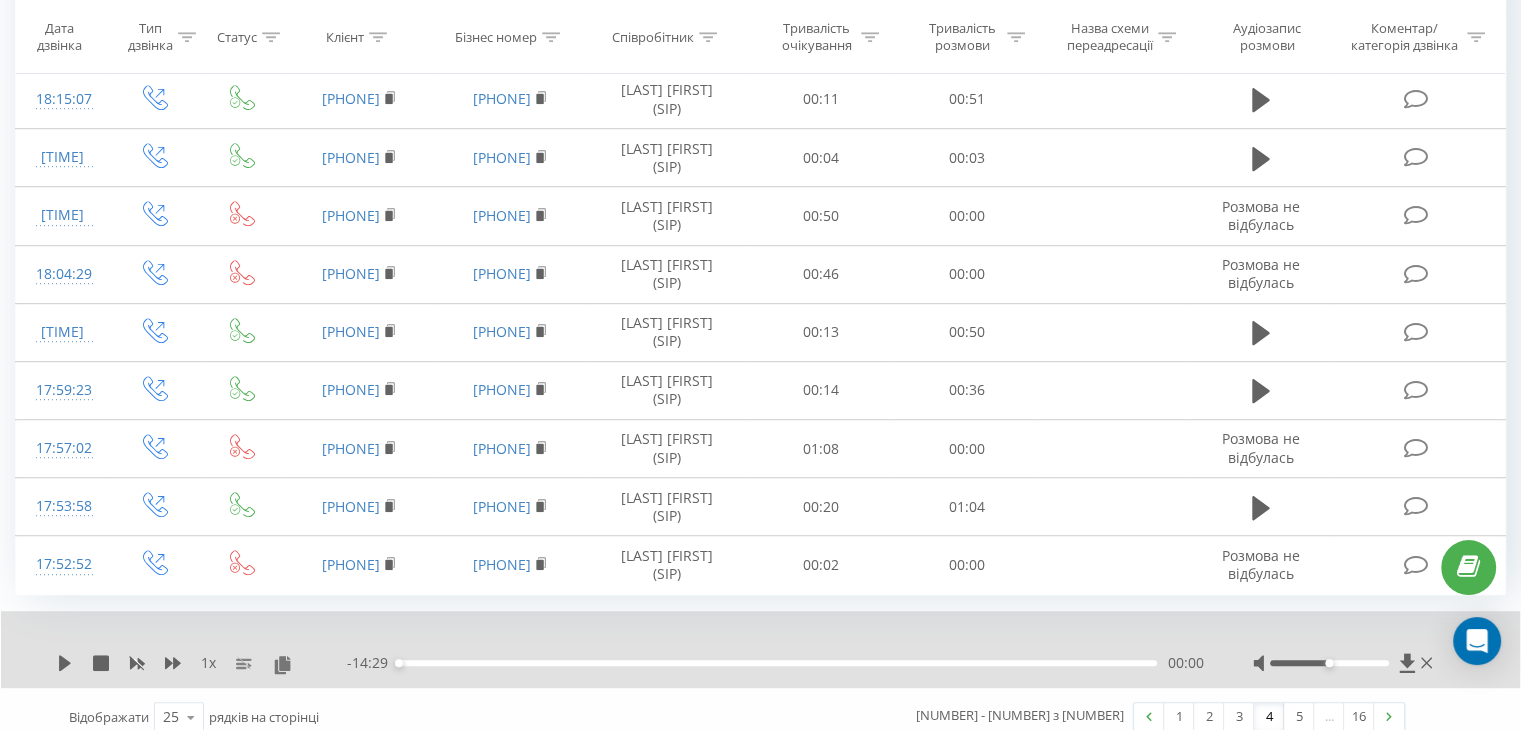 scroll, scrollTop: 1225, scrollLeft: 0, axis: vertical 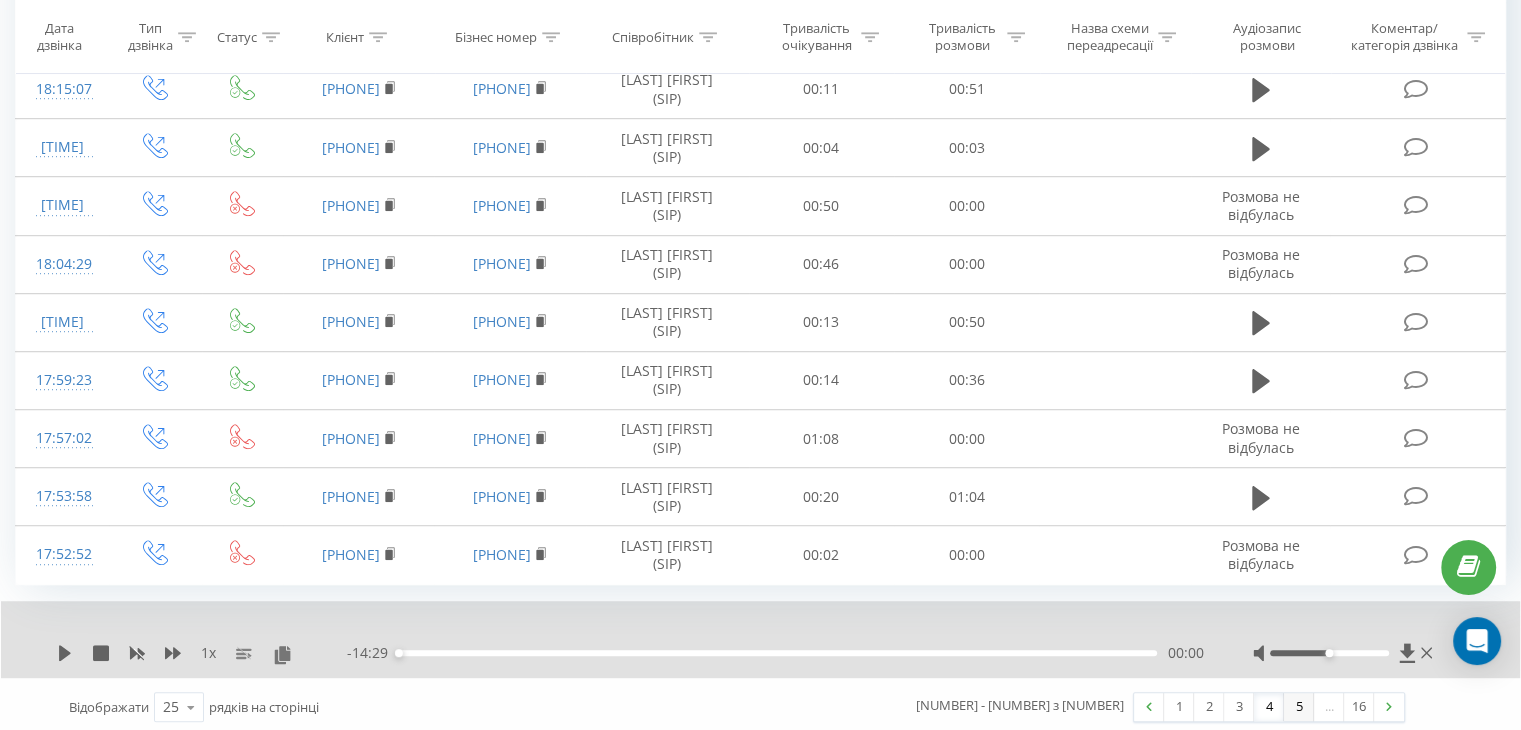 click on "5" at bounding box center (1299, 707) 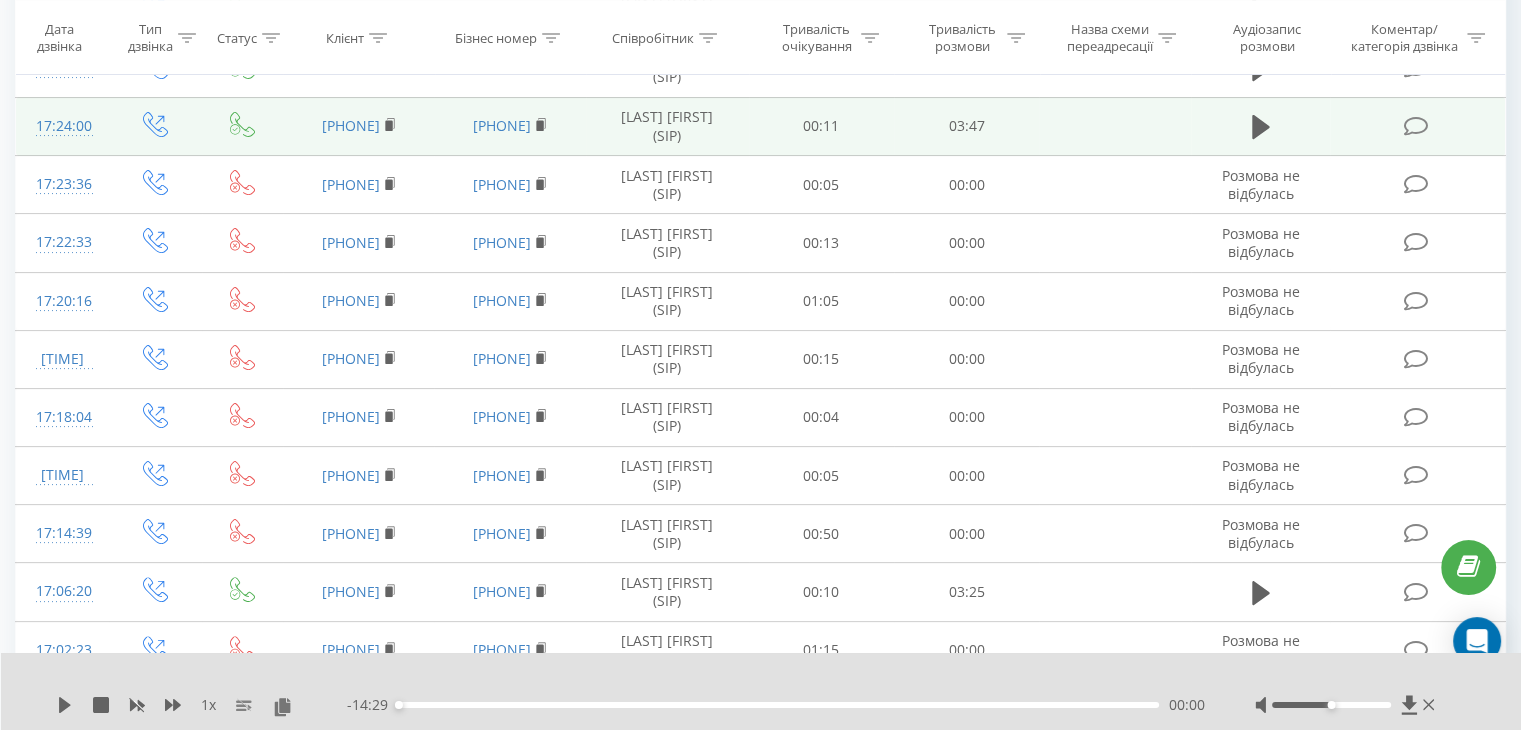 scroll, scrollTop: 0, scrollLeft: 0, axis: both 